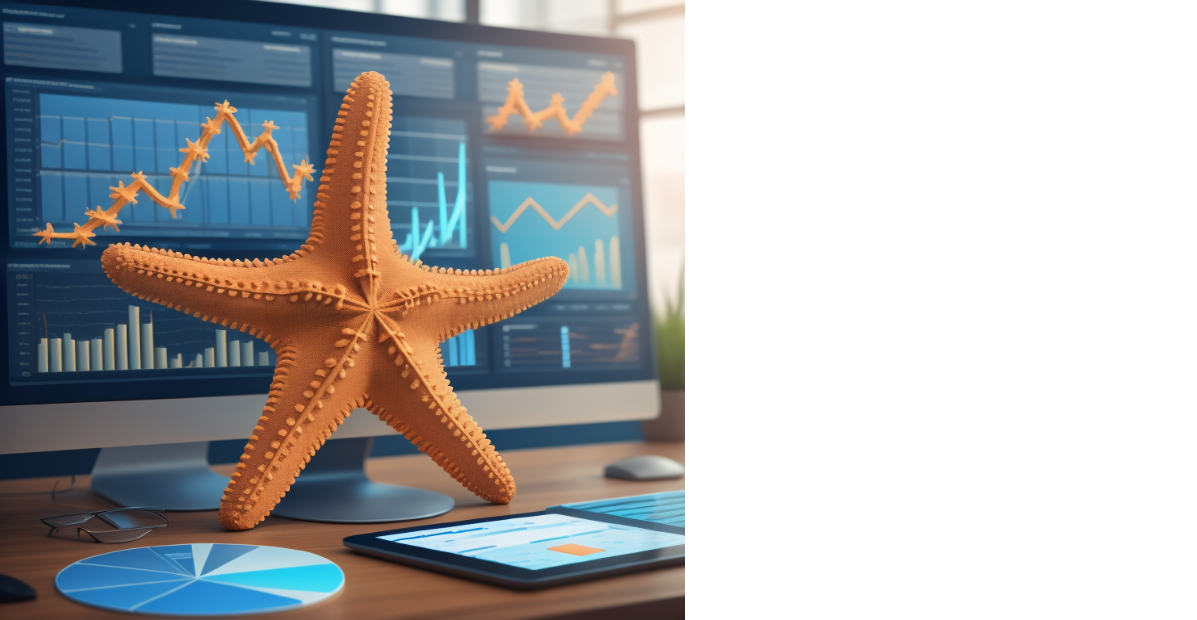 scroll, scrollTop: 0, scrollLeft: 0, axis: both 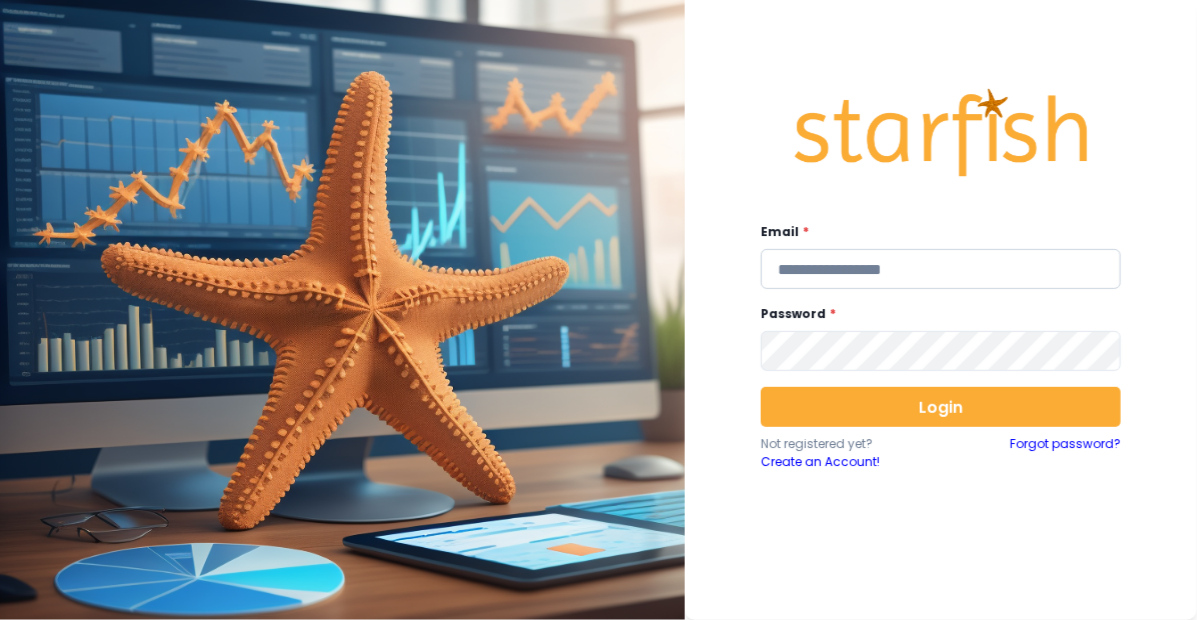 click at bounding box center (941, 269) 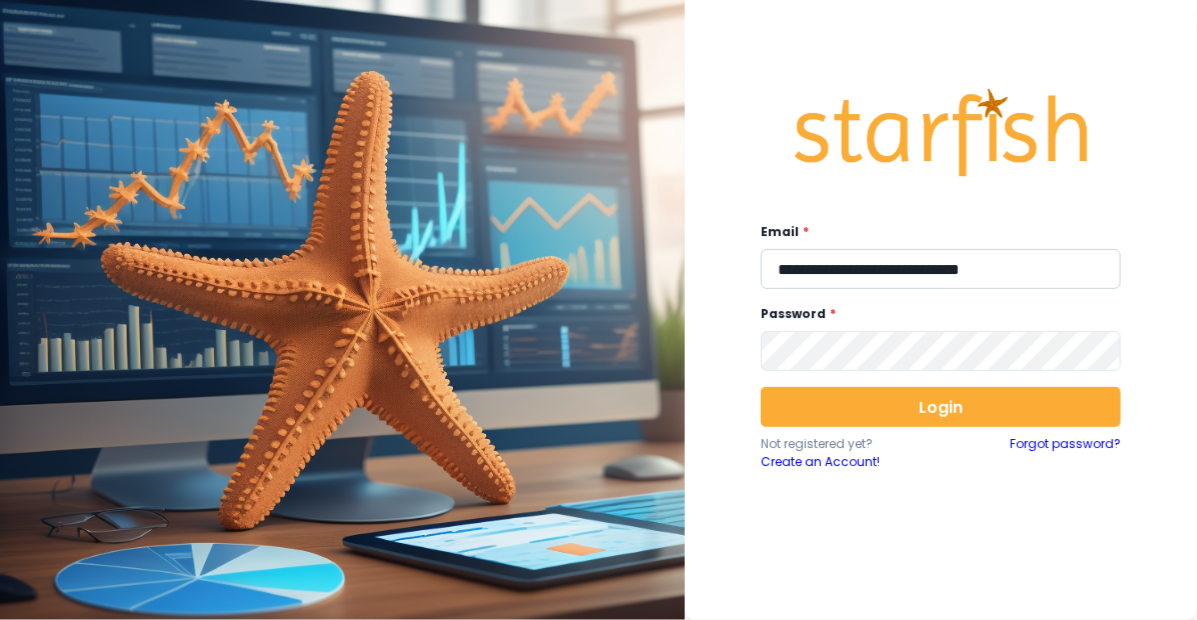 type on "**********" 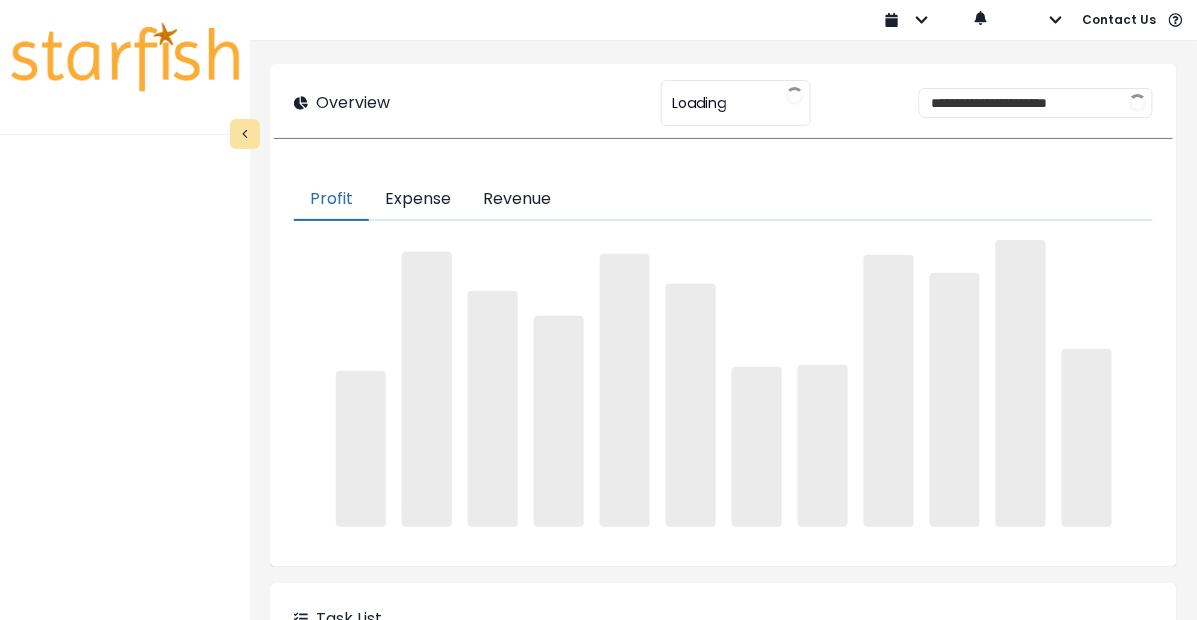 type on "******" 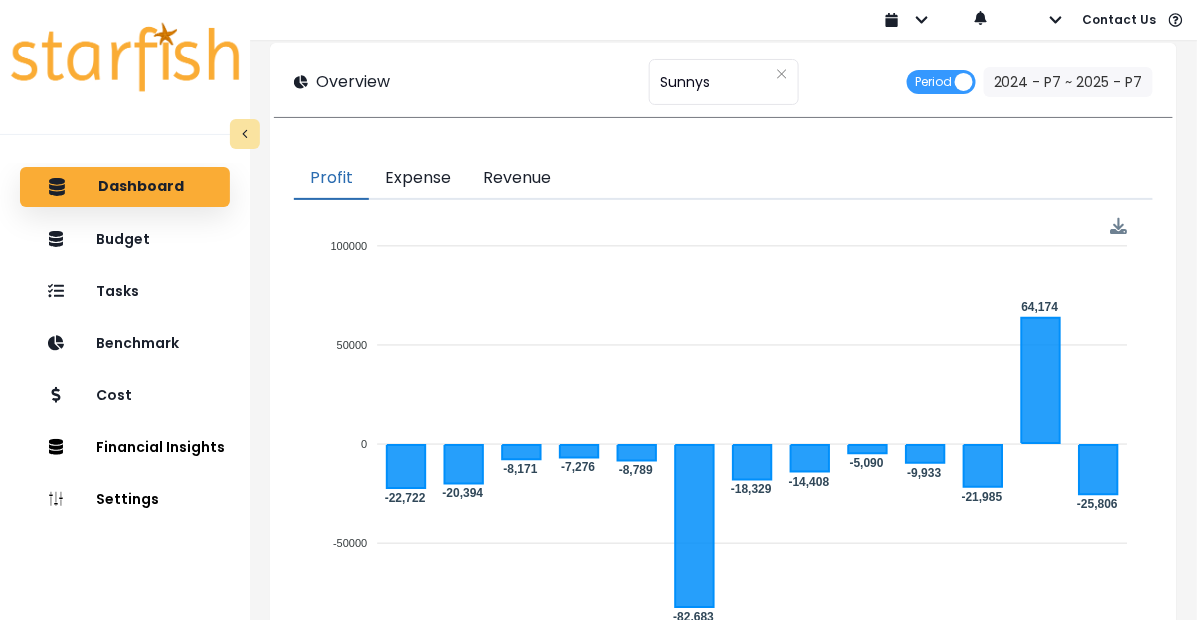 scroll, scrollTop: 32, scrollLeft: 0, axis: vertical 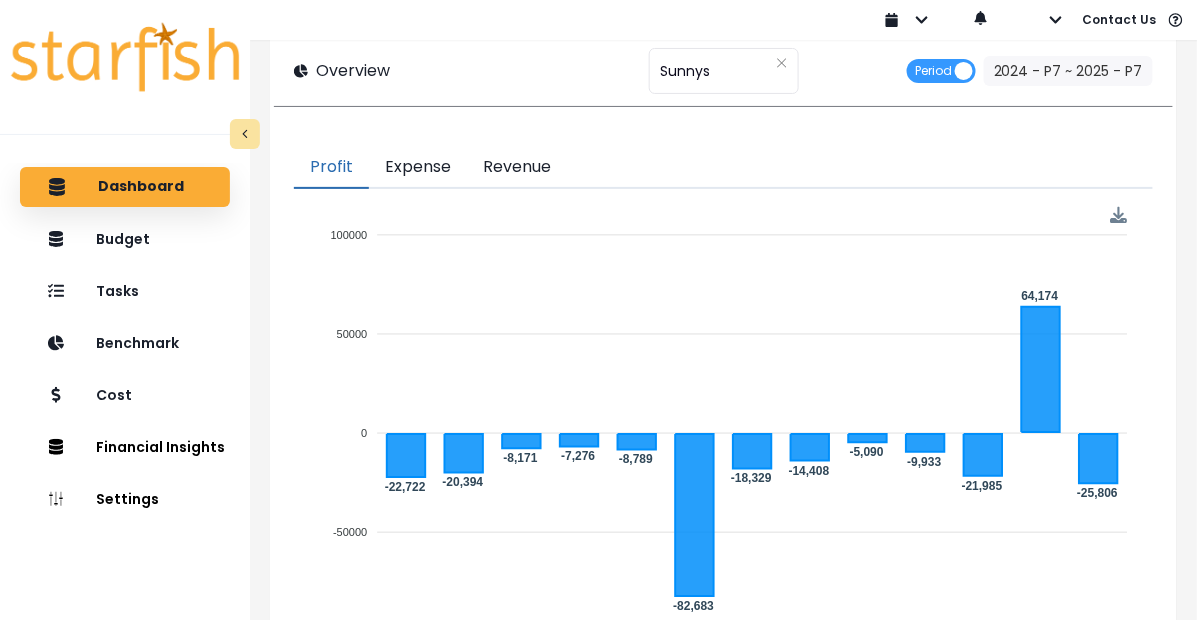 click on "Expense" at bounding box center (418, 168) 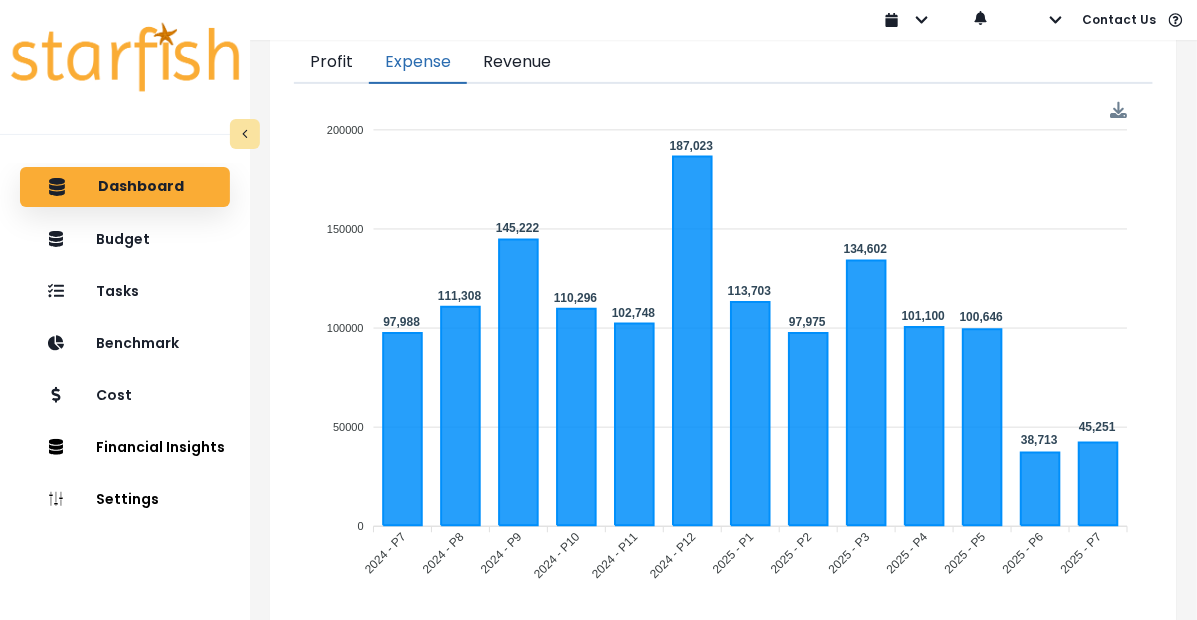 scroll, scrollTop: 140, scrollLeft: 0, axis: vertical 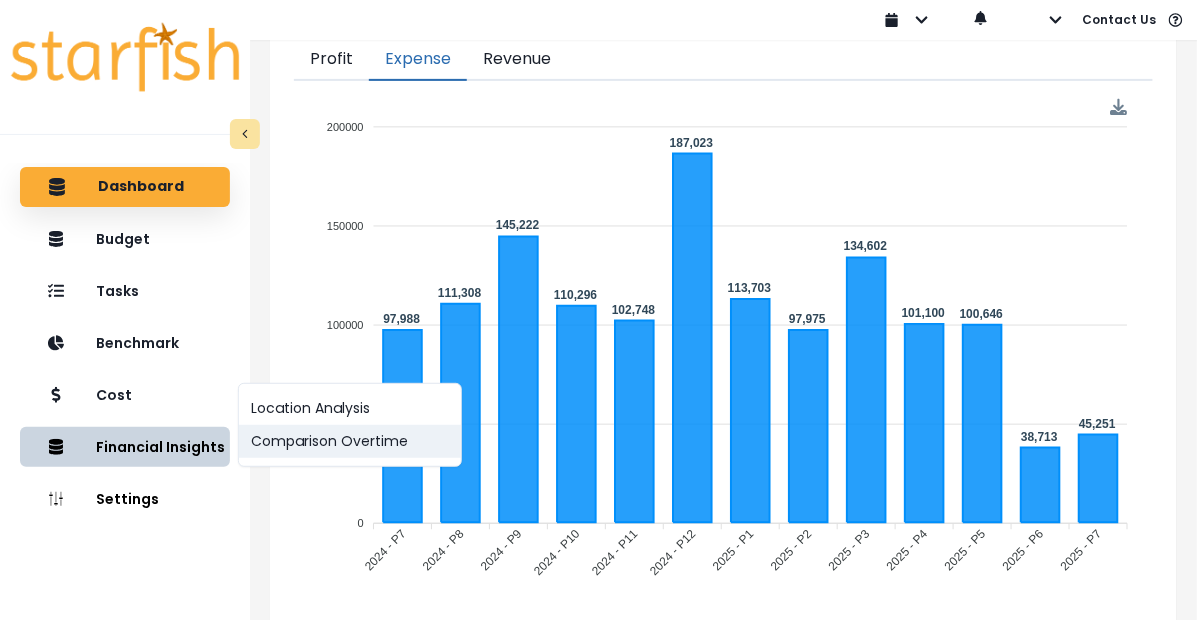 click on "Comparison Overtime" at bounding box center (350, 441) 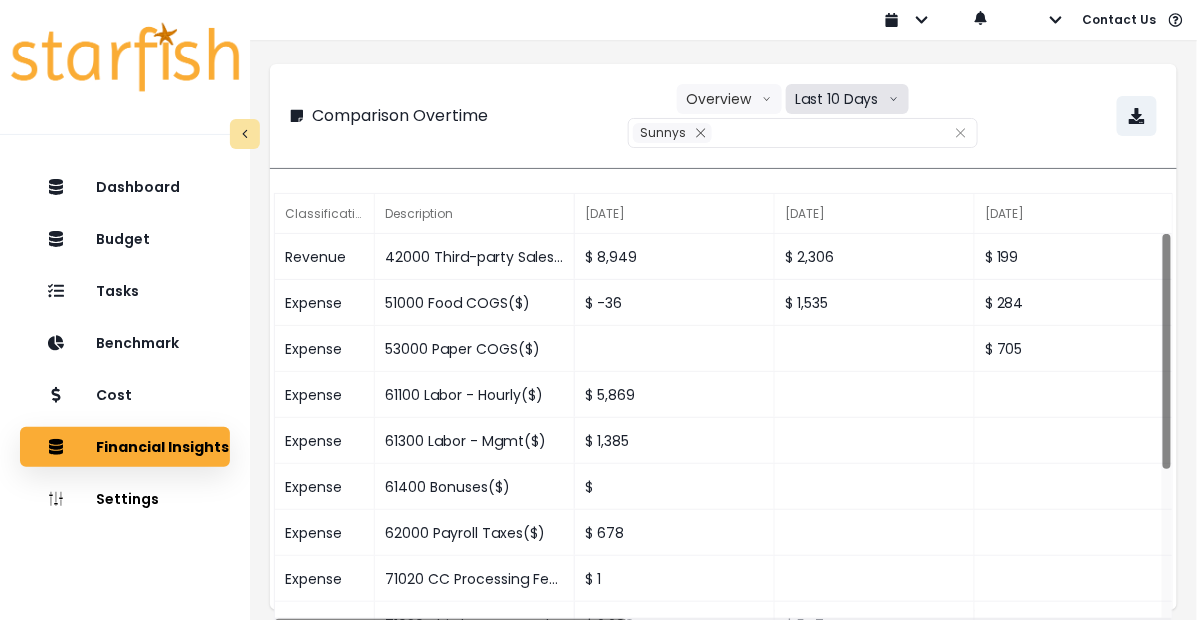 click on "Last 10 Days" at bounding box center [847, 99] 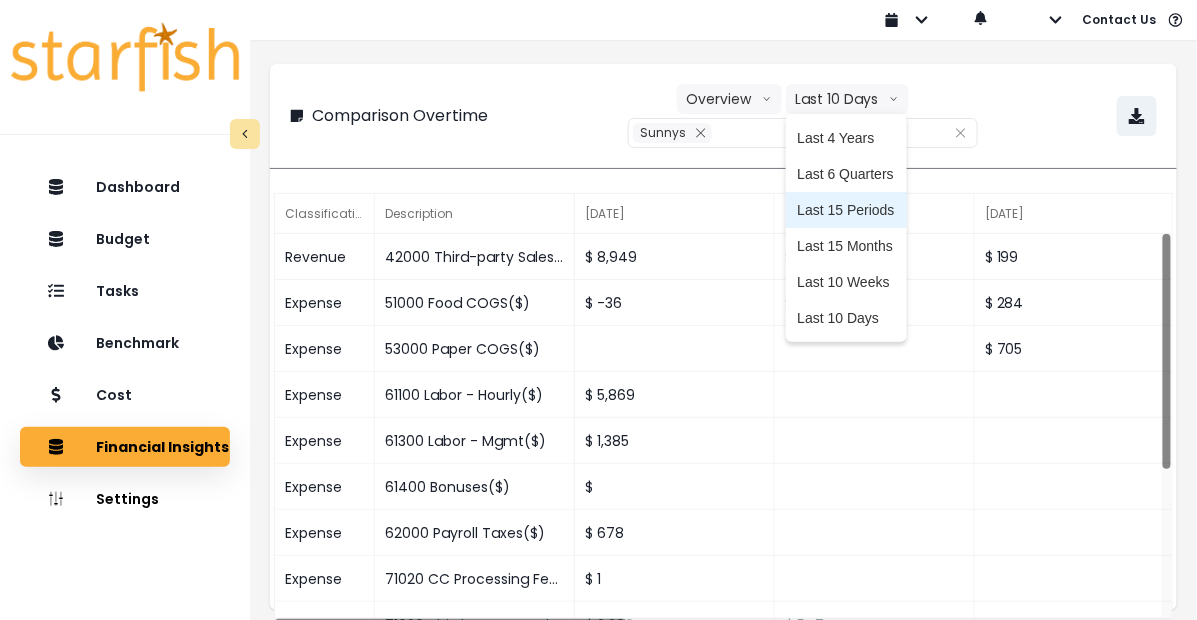 click on "Last 15 Periods" at bounding box center [846, 210] 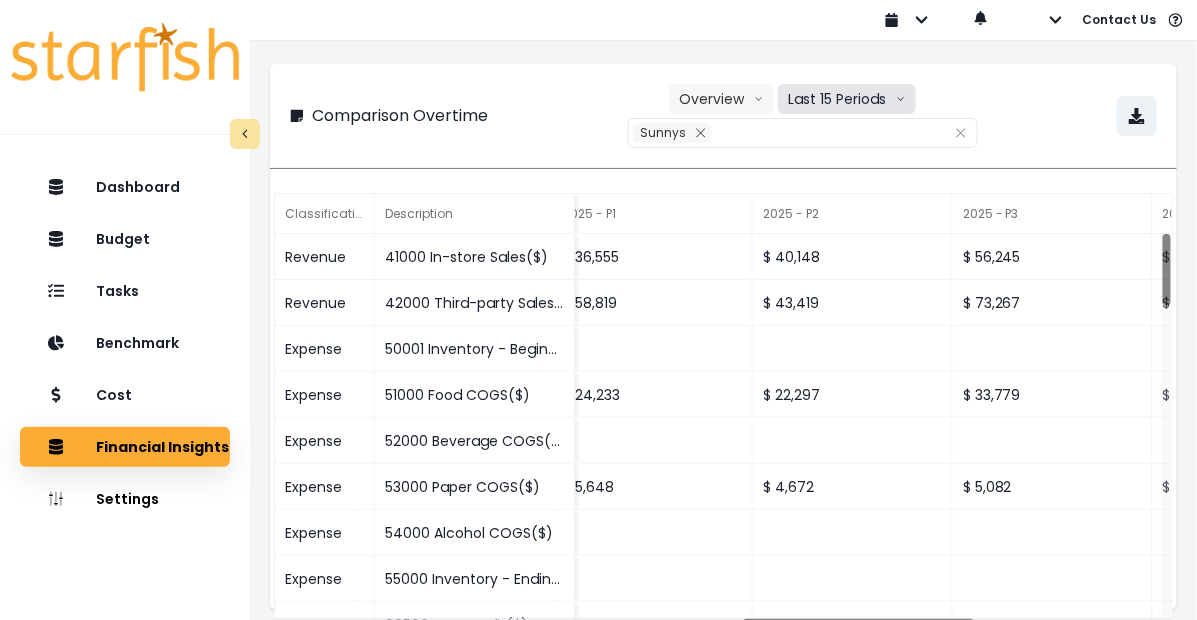 click on "Last 15 Periods" at bounding box center [847, 99] 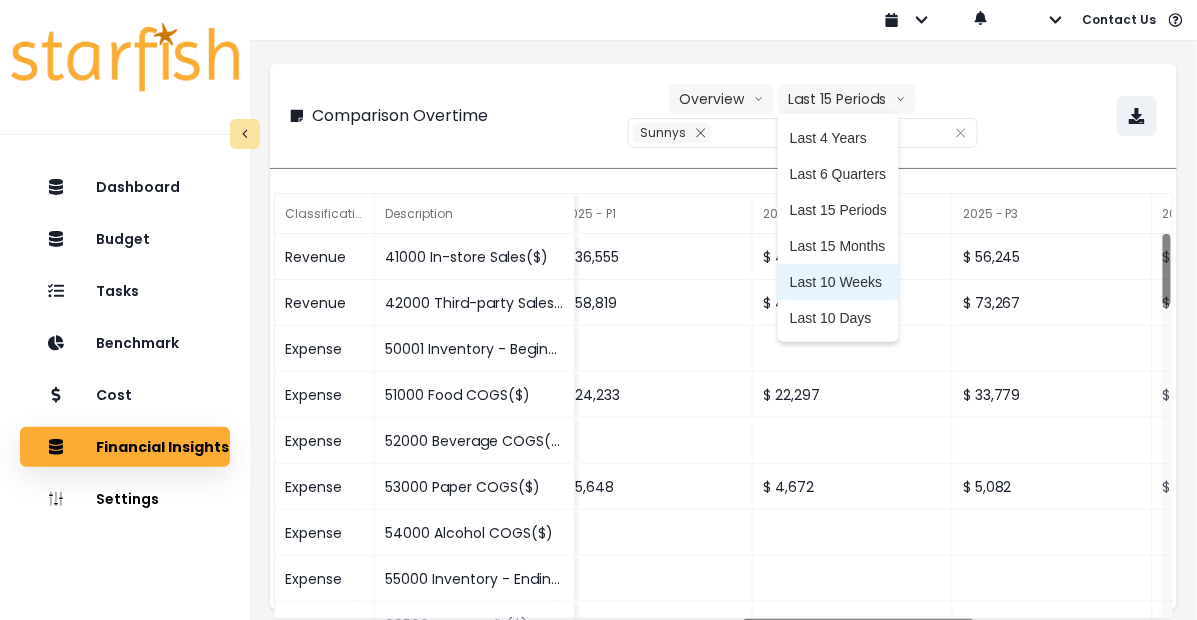 click on "Last 10 Weeks" at bounding box center [838, 282] 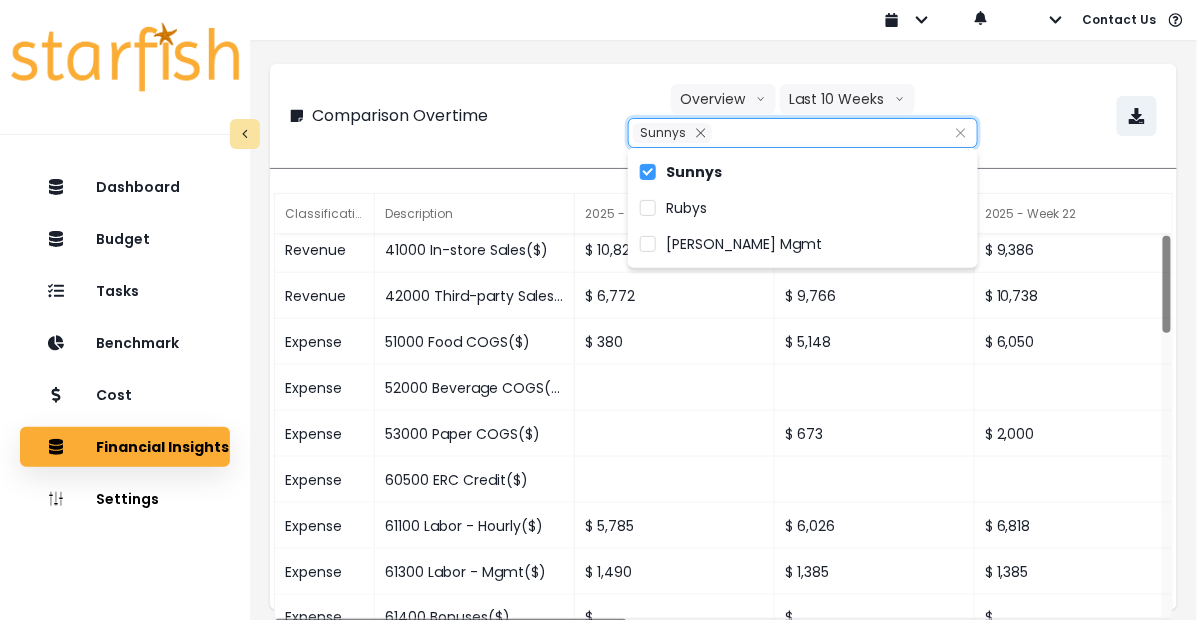 click at bounding box center (729, 134) 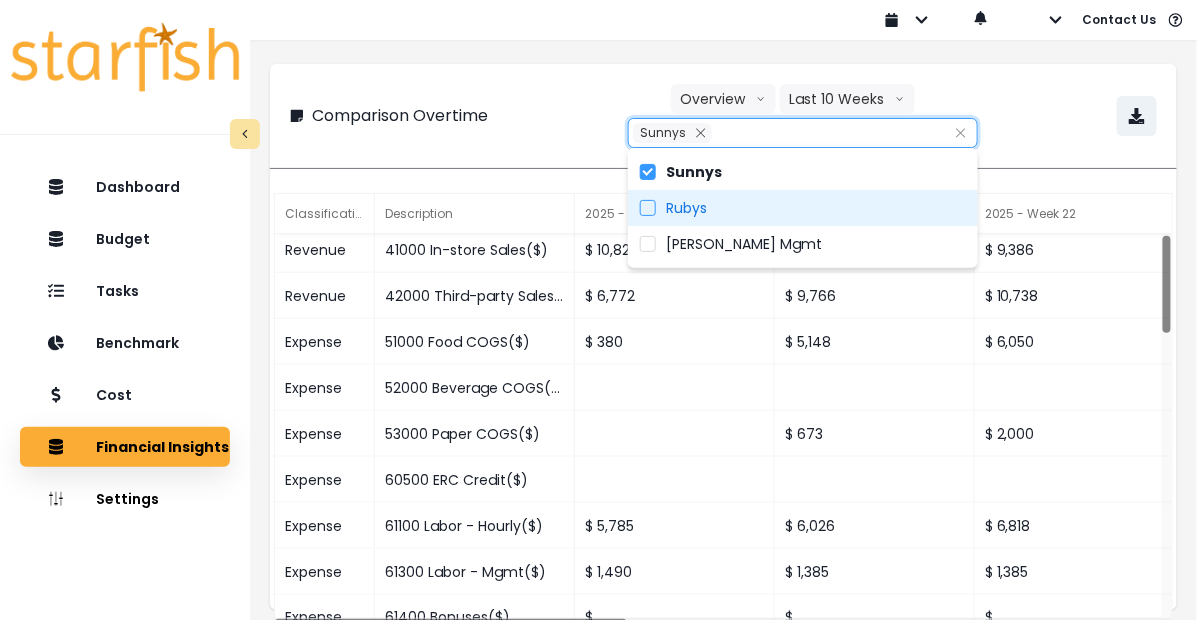 click on "Rubys" at bounding box center [686, 208] 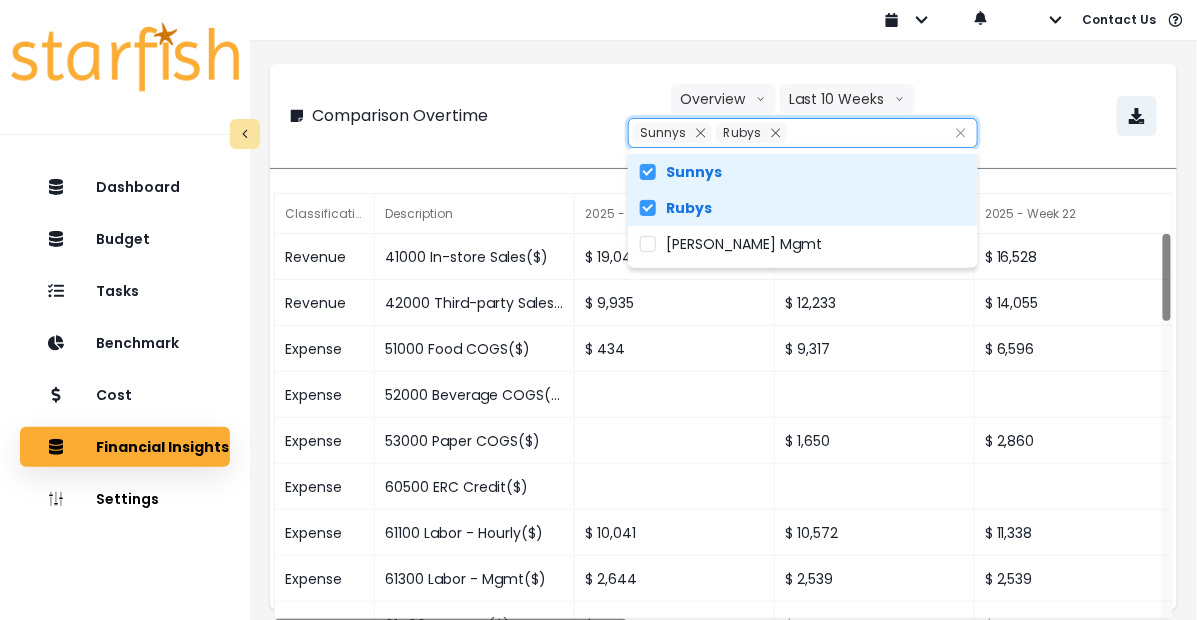 click on "Sunnys" at bounding box center (694, 172) 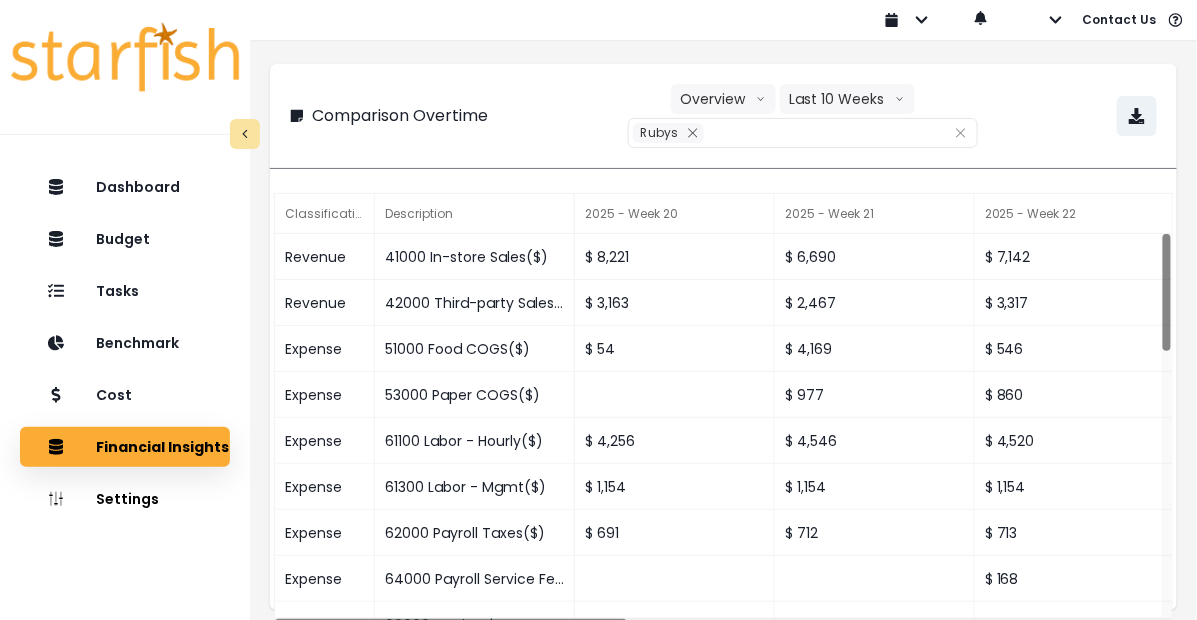 click on "Comparison Overtime Overview Overview % of cost % of sales Last 10 Weeks Last 4 Years Last 6 Quarters Last 15 Periods Last 15 Months Last 10 Weeks Last 10 Days ***** Rubys" at bounding box center [723, 116] 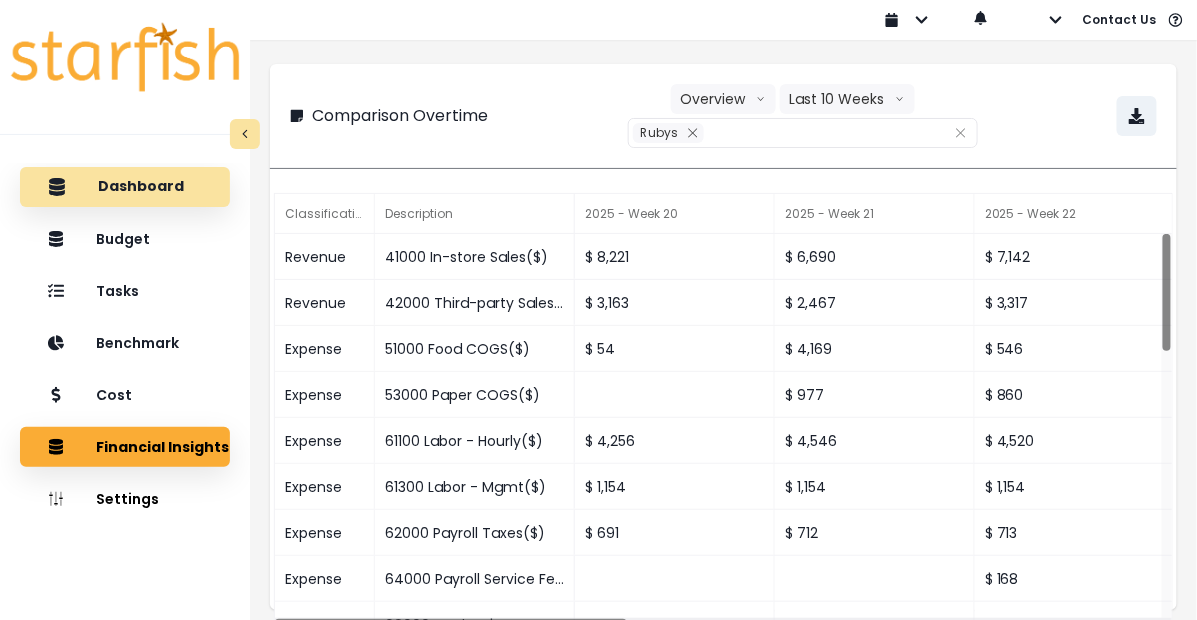 click on "Dashboard" at bounding box center [125, 187] 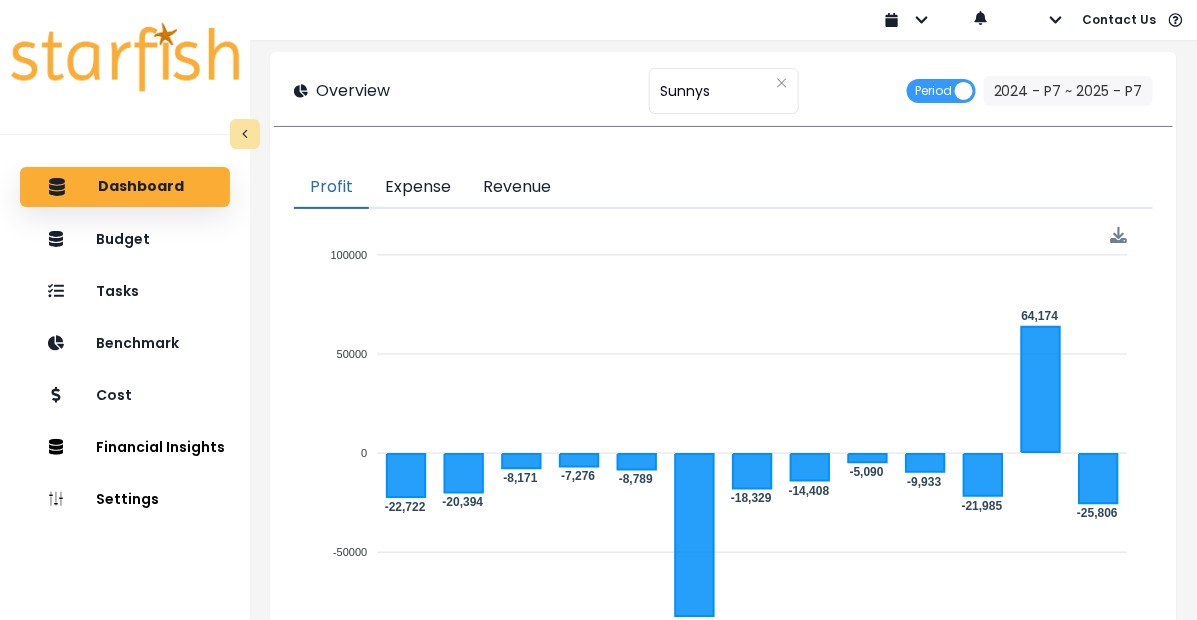 scroll, scrollTop: 8, scrollLeft: 0, axis: vertical 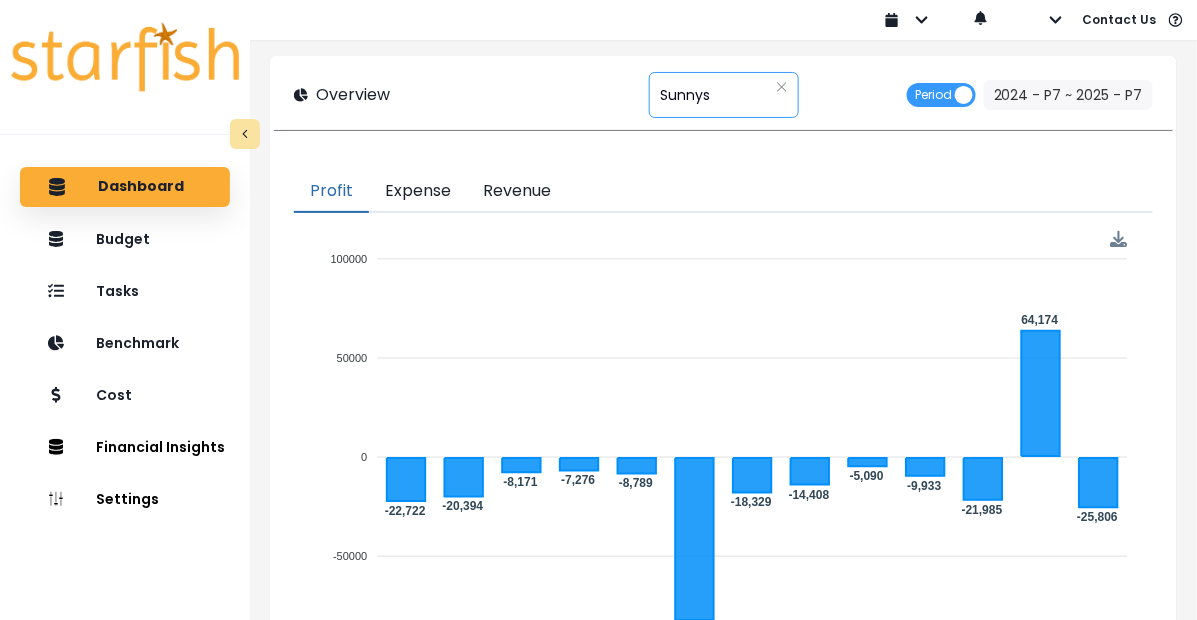 click on "Sunnys" at bounding box center (685, 95) 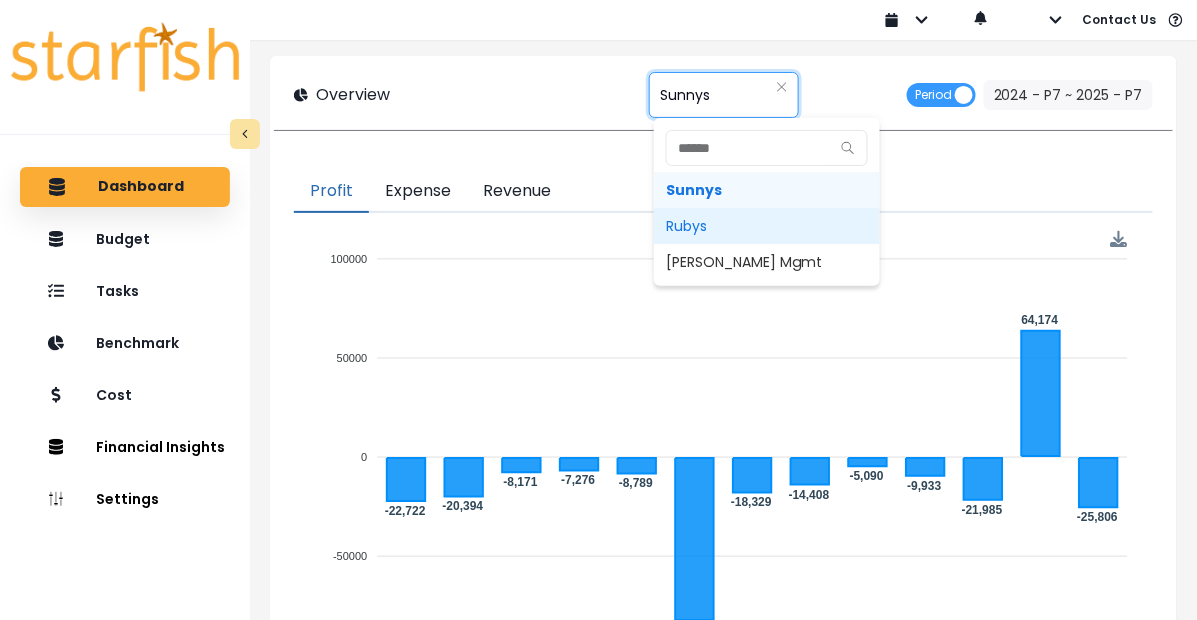 click on "Rubys" at bounding box center (767, 226) 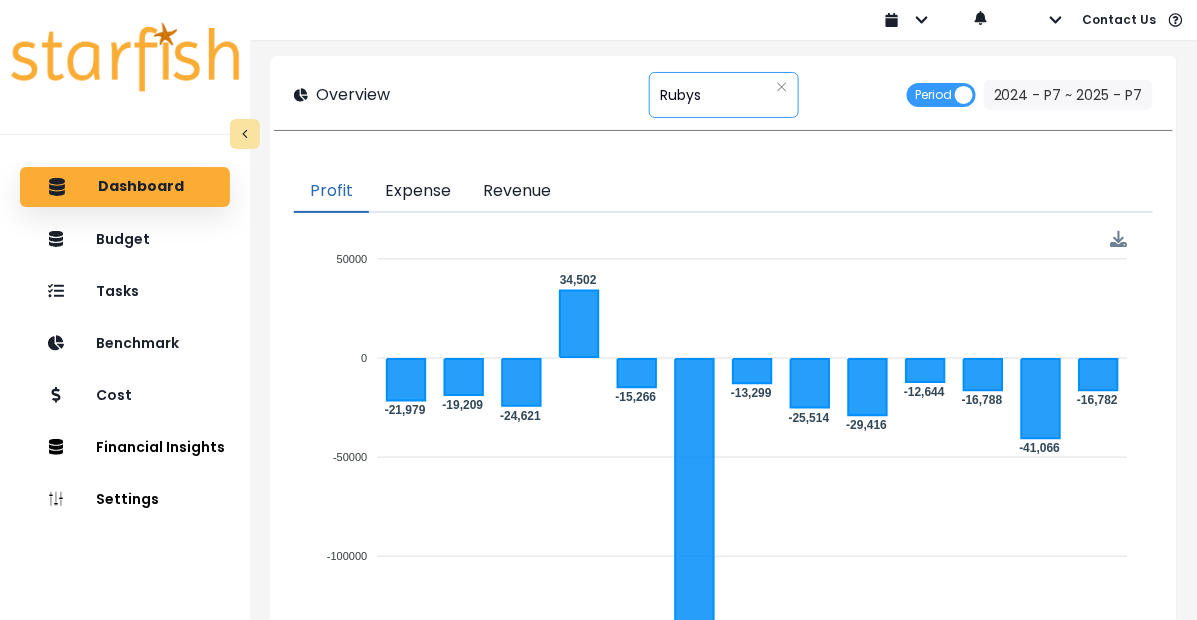 scroll, scrollTop: 0, scrollLeft: 0, axis: both 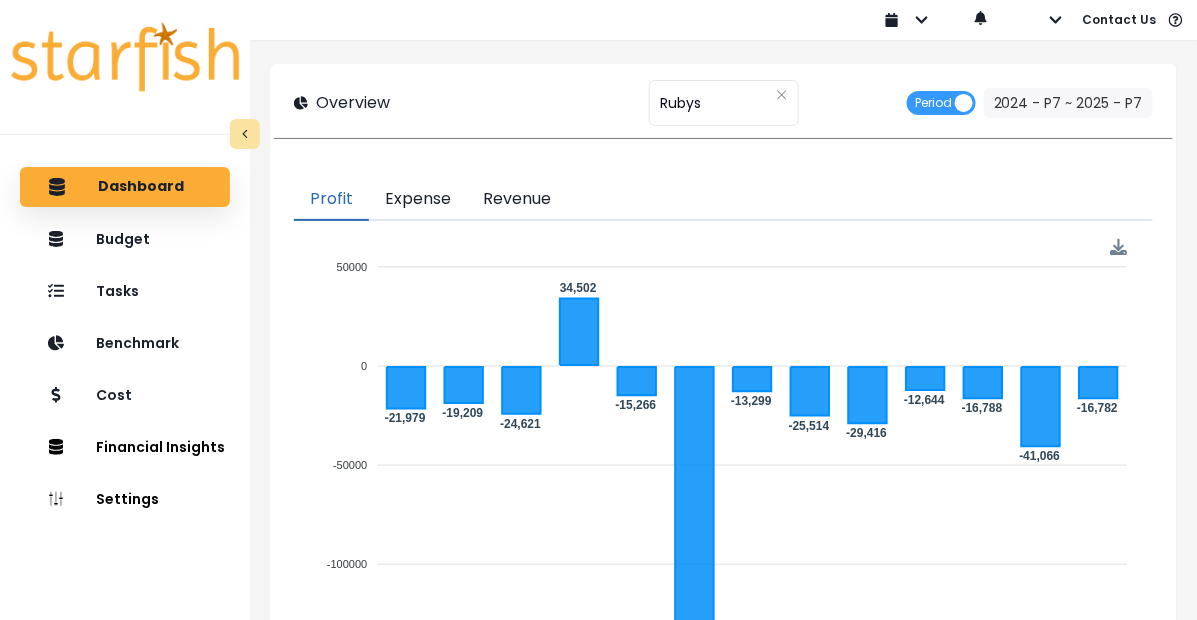 click on "Overview ***** Rubys Period 2024 - P7 ~ 2025 - P7 Profit Expense Revenue 50000 50000 0 0 -50000 -50000 -100000 -100000 -150000 -150000 -21,979 -19,209 -24,621 34,502 -15,266 -137,489 -13,299 -25,514 -29,416 -12,644 -16,788 -41,066 -16,782 2024 - P7 2024 - P7 2024 - P8 2024 - P8 2024 - P9 2024 - P9 2024 - P10 2024 - P10 2024 - P11 2024 - P11 2024 - P12 2024 - P12 2025 - P1 2025 - P1 2025 - P2 2025 - P2 2025 - P3 2025 - P3 2025 - P4 2025 - P4 2025 - P5 2025 - P5 2025 - P6 2025 - P6 2025 - P7 2025 - P7 2024 - P10 Income:  $ 34,502 Download SVG Download PNG Download CSV Task List Pending List Wins 10 rows Wins   % Change   $  Change   83080 Charitable Contributions -100 %    $   -619.56 85000 Research & Development -100 %    $   -12.99 82010 Accounting Fees -100 %    $   -190.2 90000 Other (Income) / Expense -100 %    $   -50,000 82030 Design Services -100 %    $   -2,760 81010 Executive Salaries & Wages -100 %    $   -277.91 90010 Casualty Expense -100 %    $   -1,938.3 90050 Misc Expense -100 %    $   -165.09" at bounding box center [723, 1175] 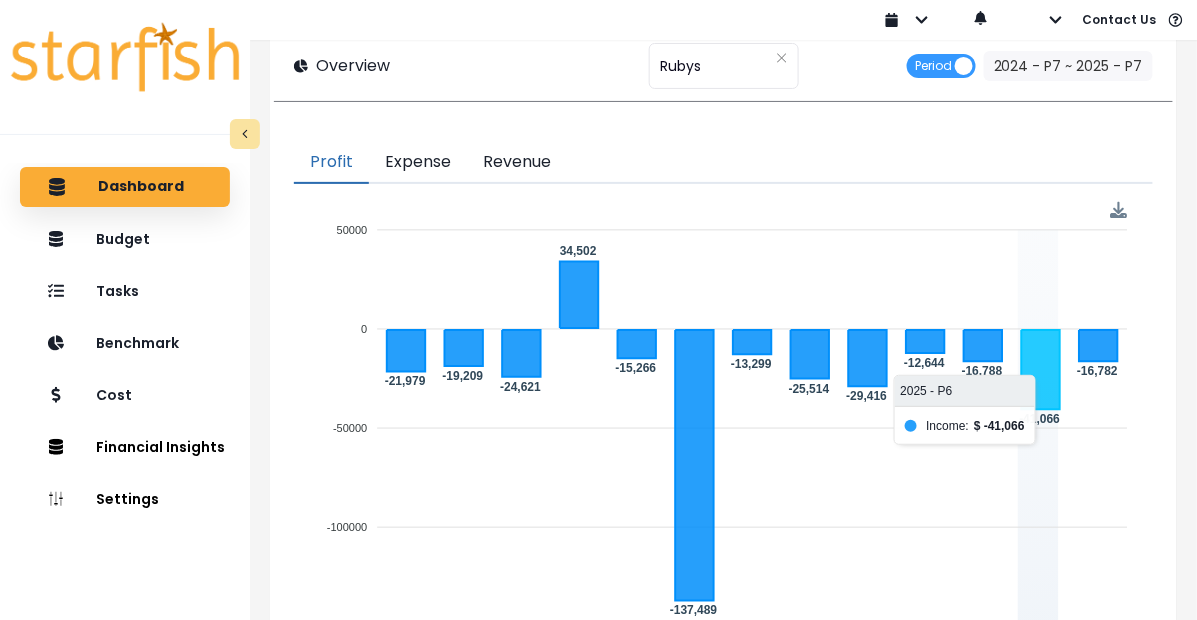 scroll, scrollTop: 0, scrollLeft: 0, axis: both 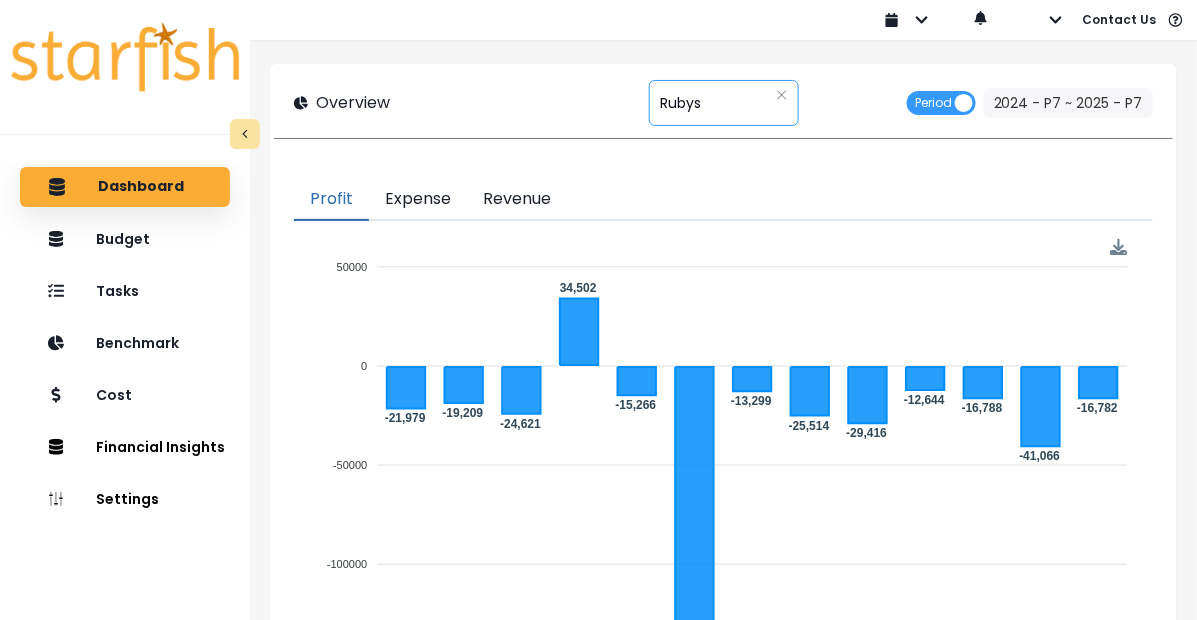 click on "***** Rubys" at bounding box center (724, 103) 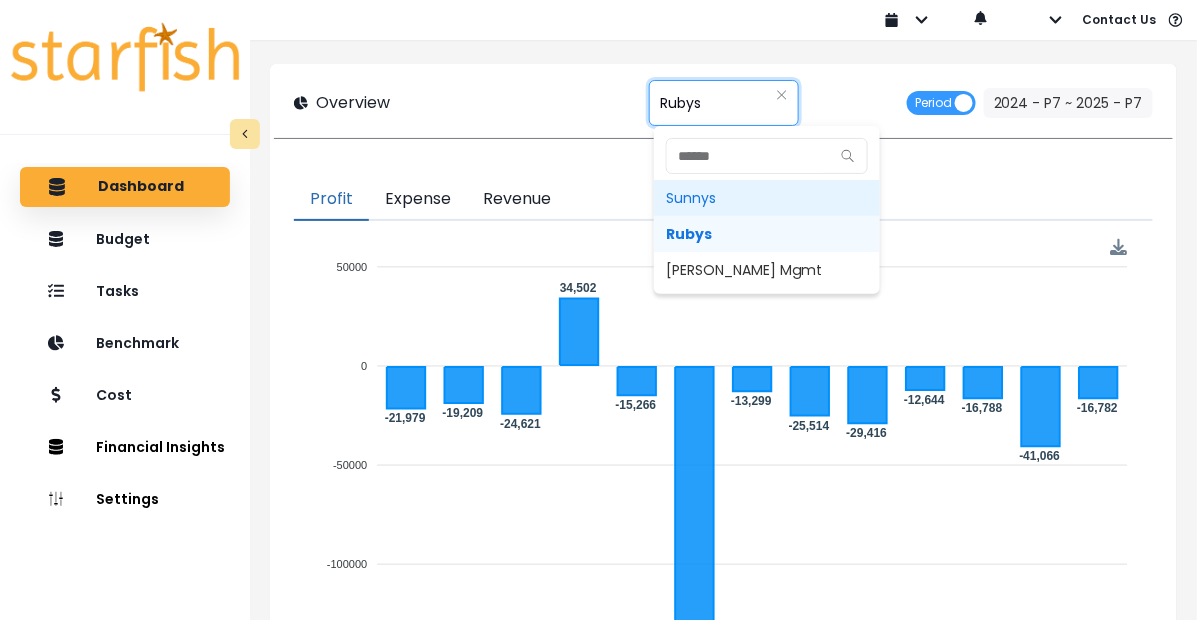 click on "Sunnys" at bounding box center (767, 198) 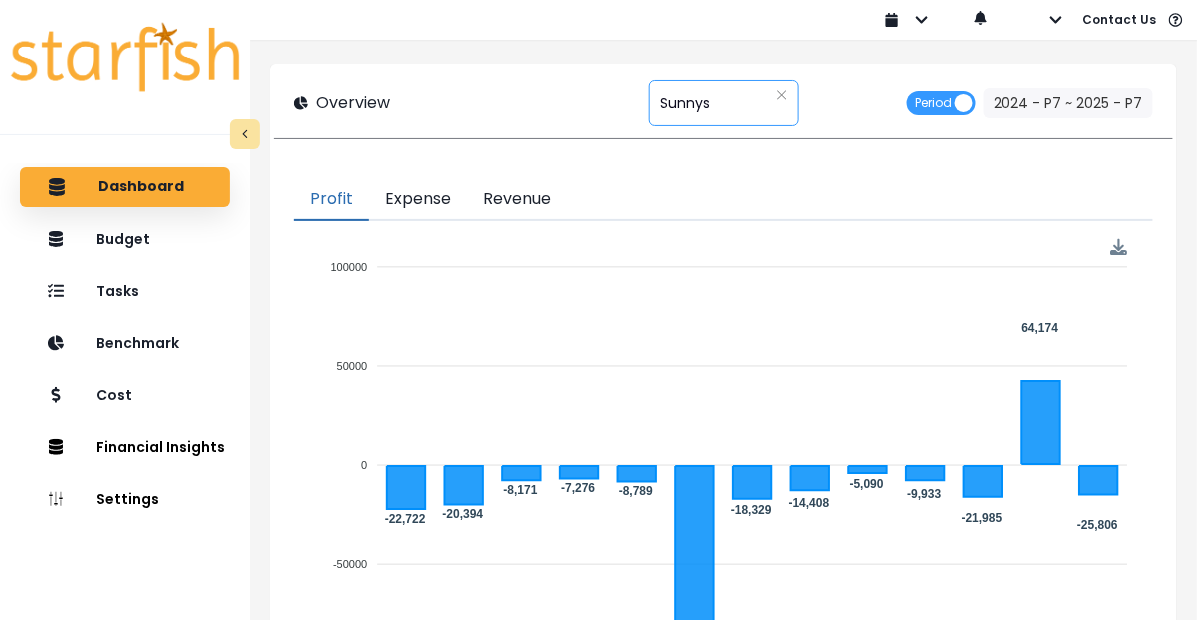 scroll, scrollTop: 10, scrollLeft: 0, axis: vertical 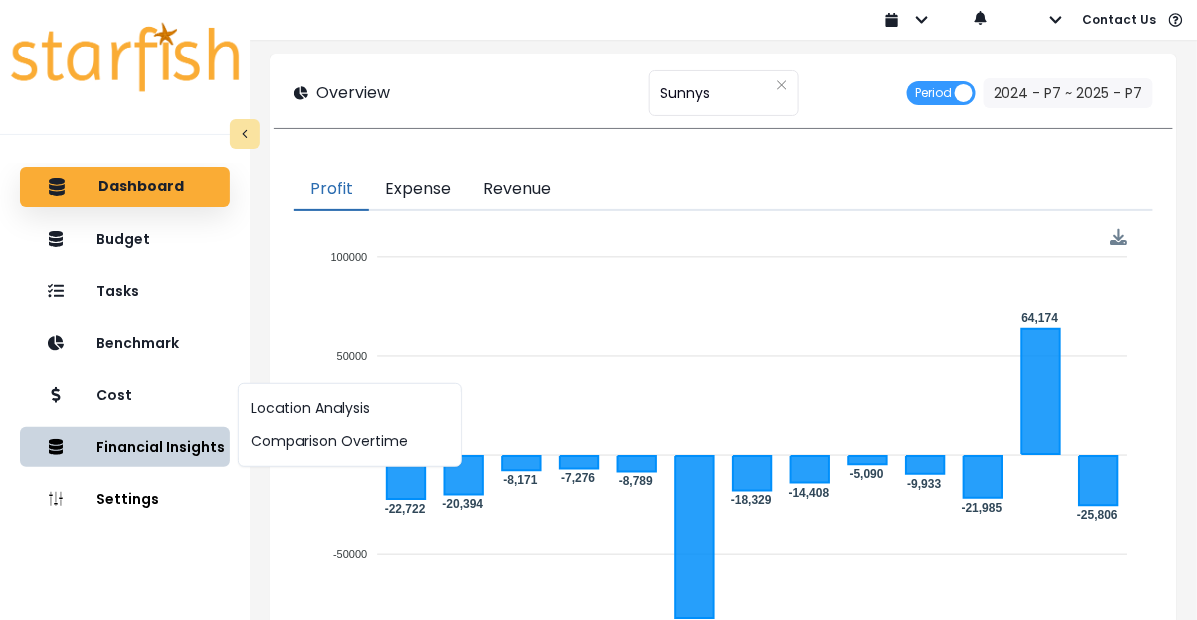 click on "Location Analysis Comparison Overtime" at bounding box center [350, 425] 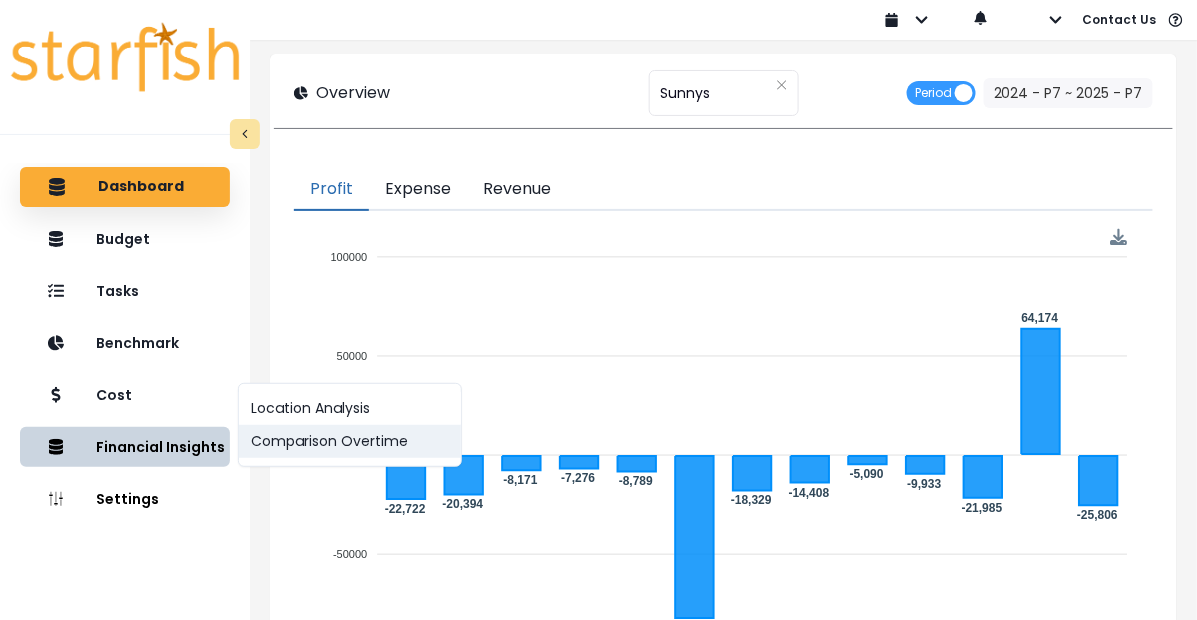 click on "Comparison Overtime" at bounding box center [350, 441] 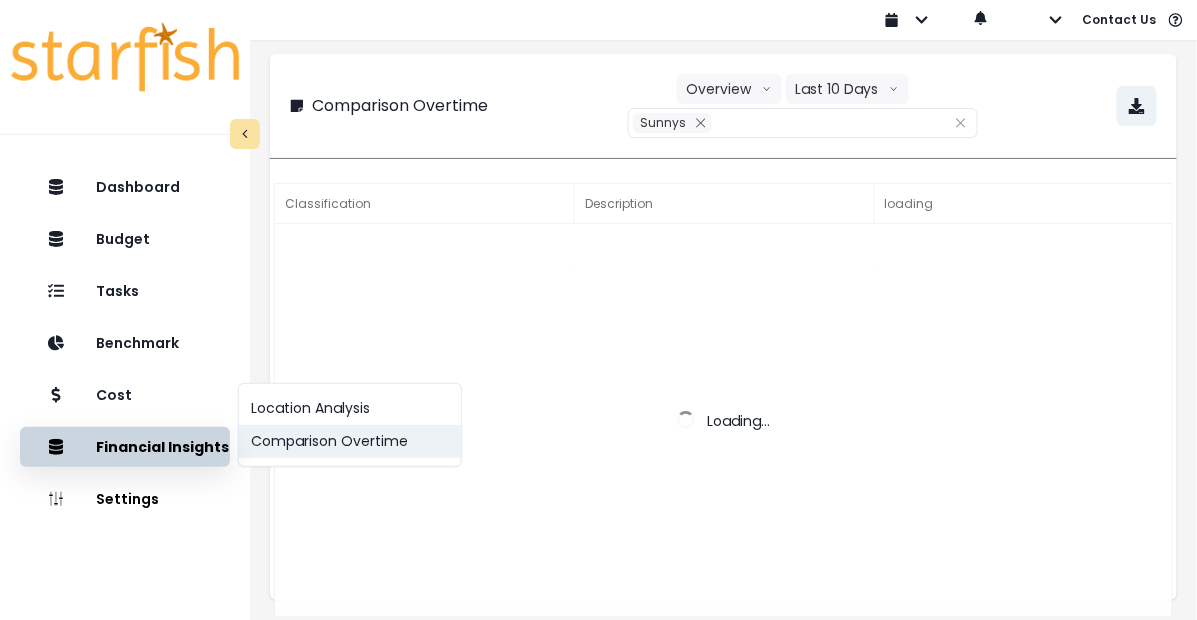 scroll, scrollTop: 0, scrollLeft: 0, axis: both 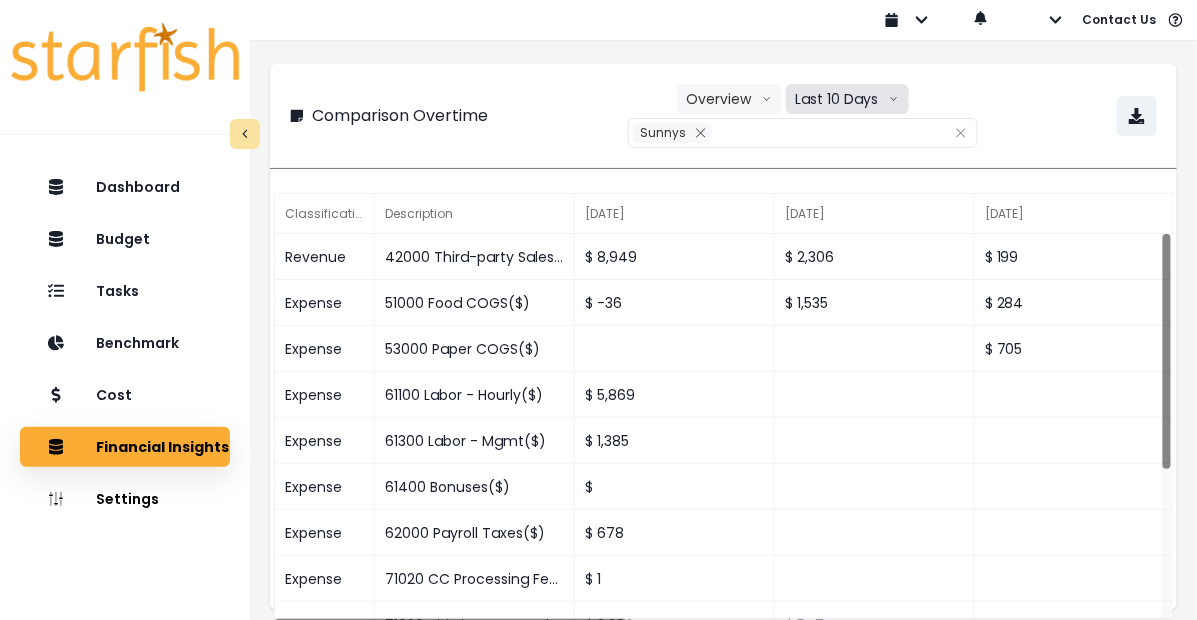 click on "Last 10 Days" at bounding box center (847, 99) 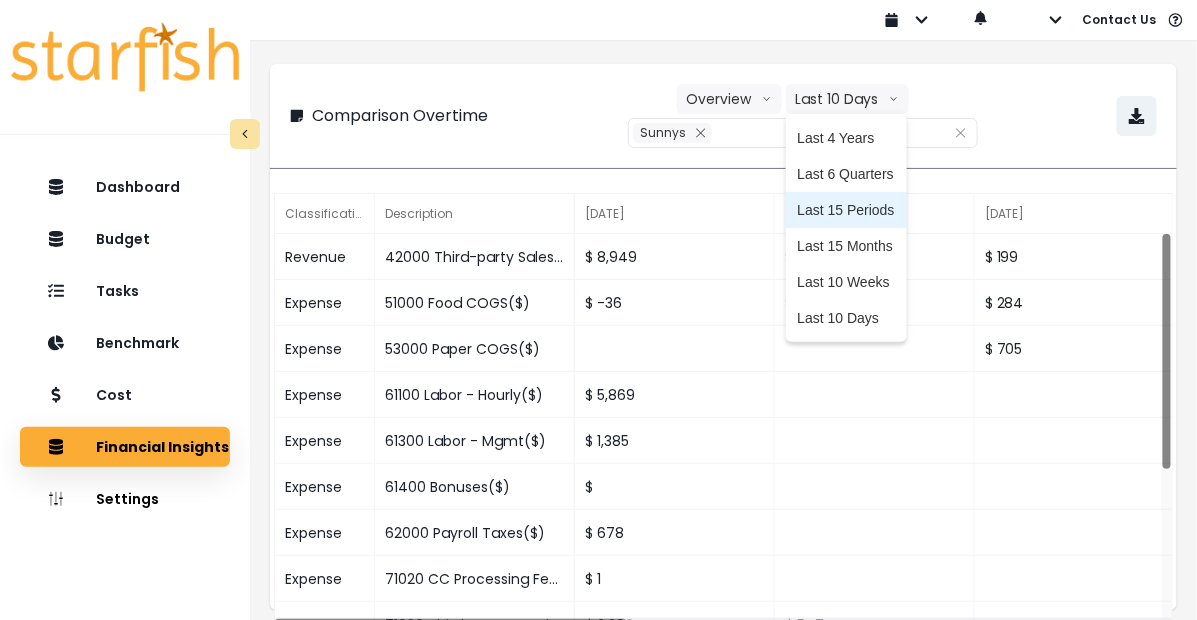click on "Last 15 Periods" at bounding box center (846, 210) 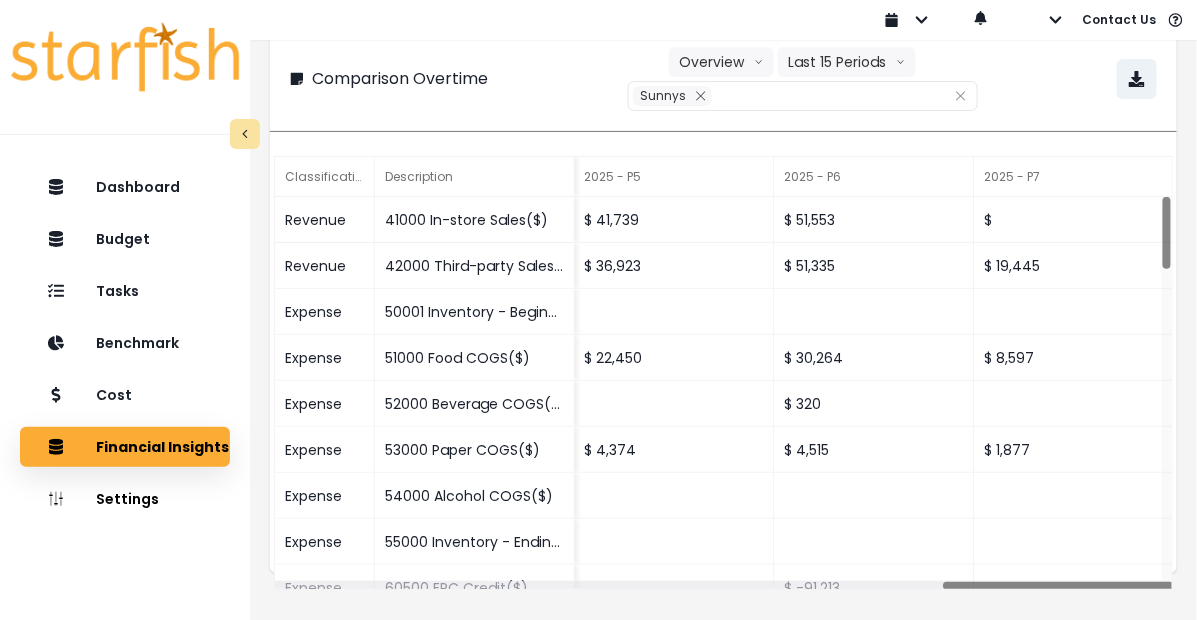 scroll, scrollTop: 0, scrollLeft: 0, axis: both 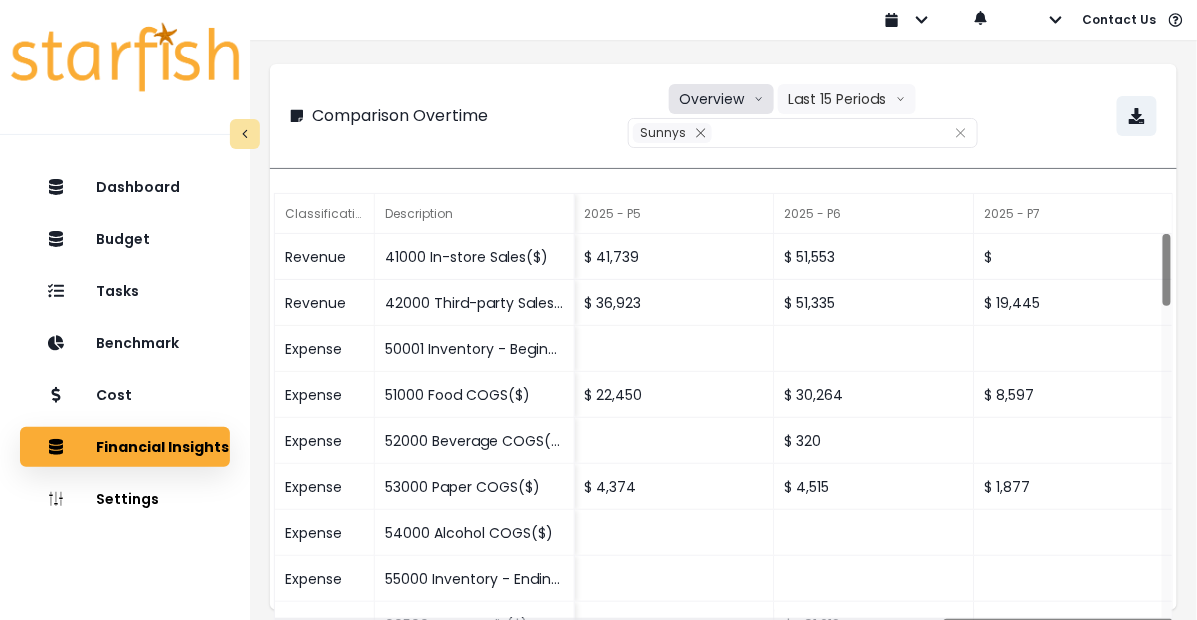 click on "Overview" at bounding box center [721, 99] 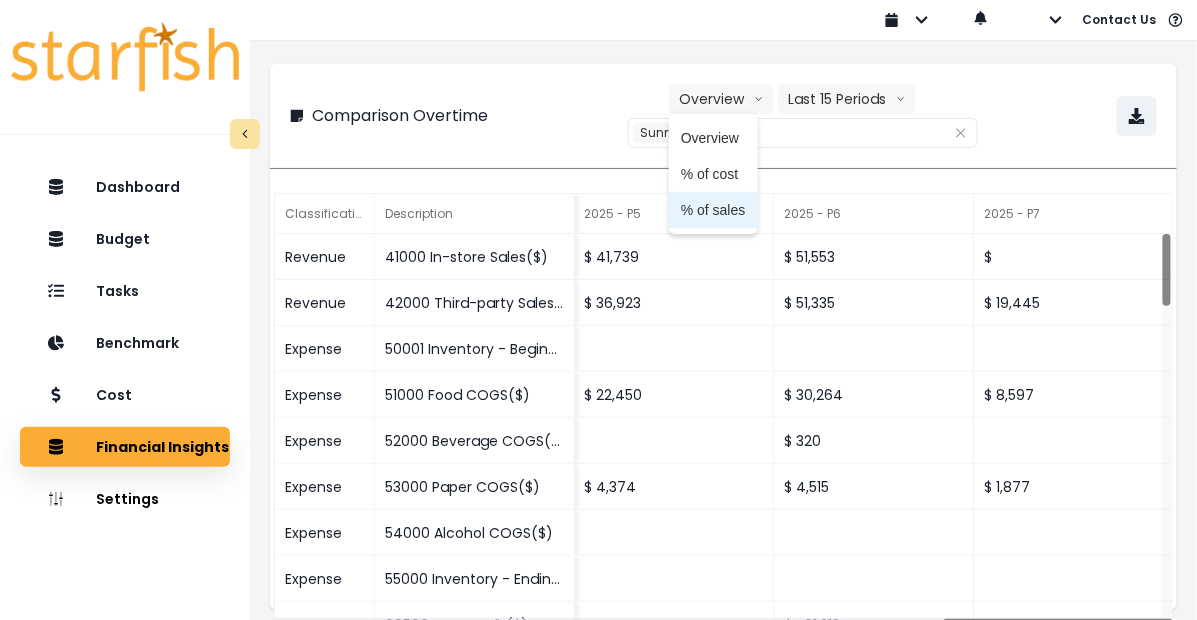 click on "% of sales" at bounding box center (713, 210) 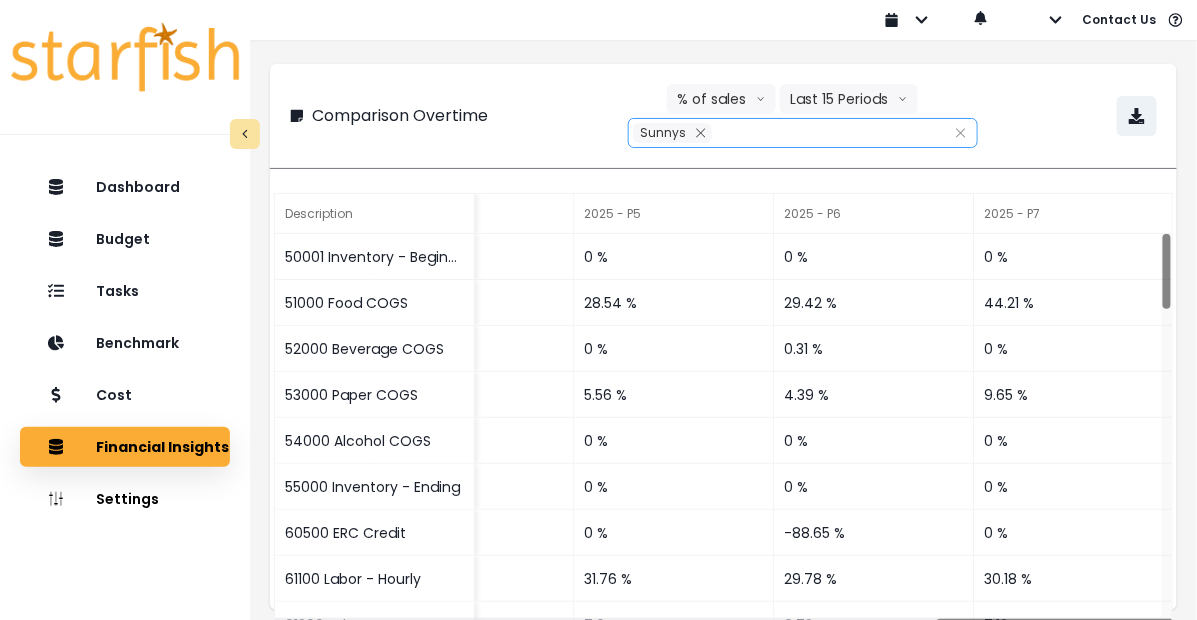 click on "Sunnys" at bounding box center (781, 133) 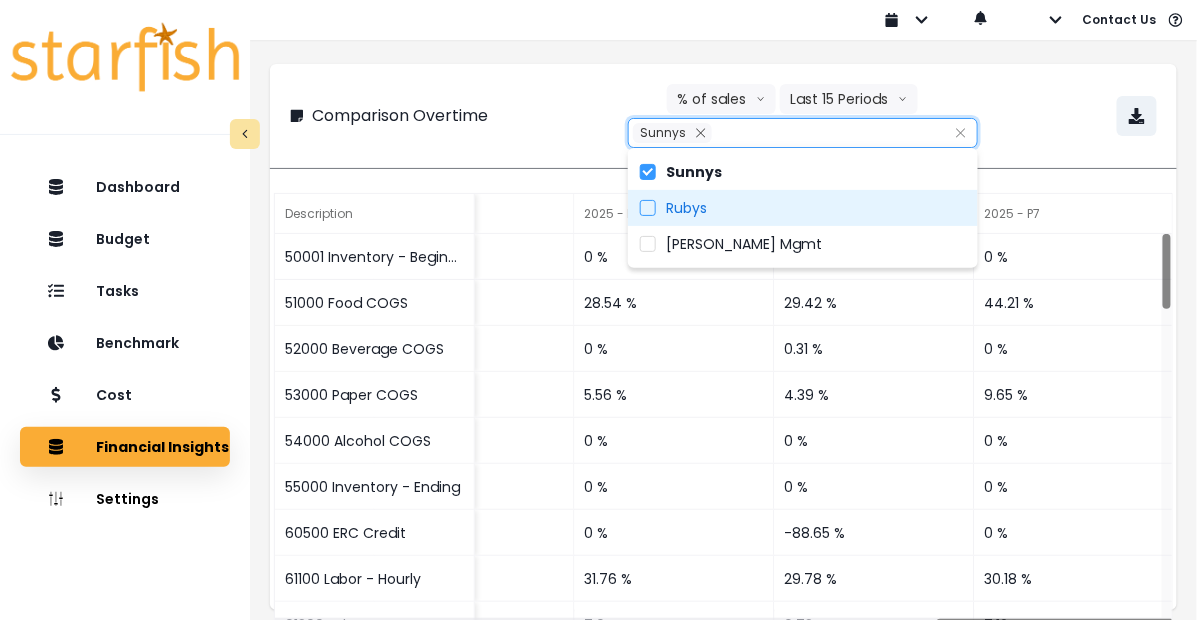 click on "Rubys" at bounding box center [803, 208] 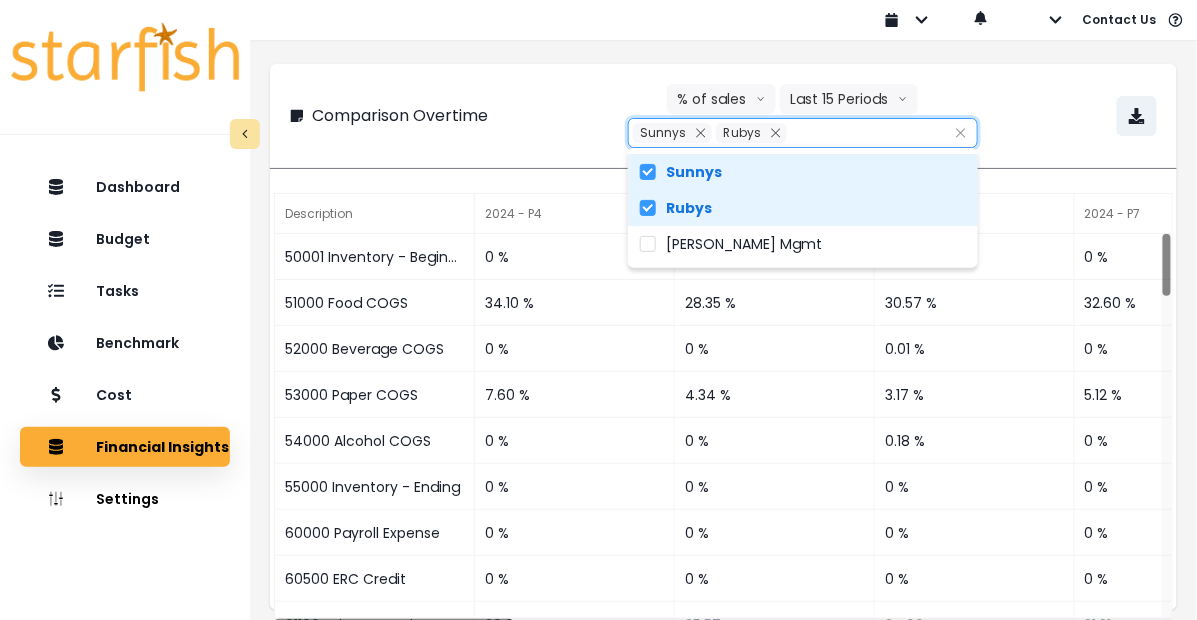 click on "Sunnys" at bounding box center (694, 172) 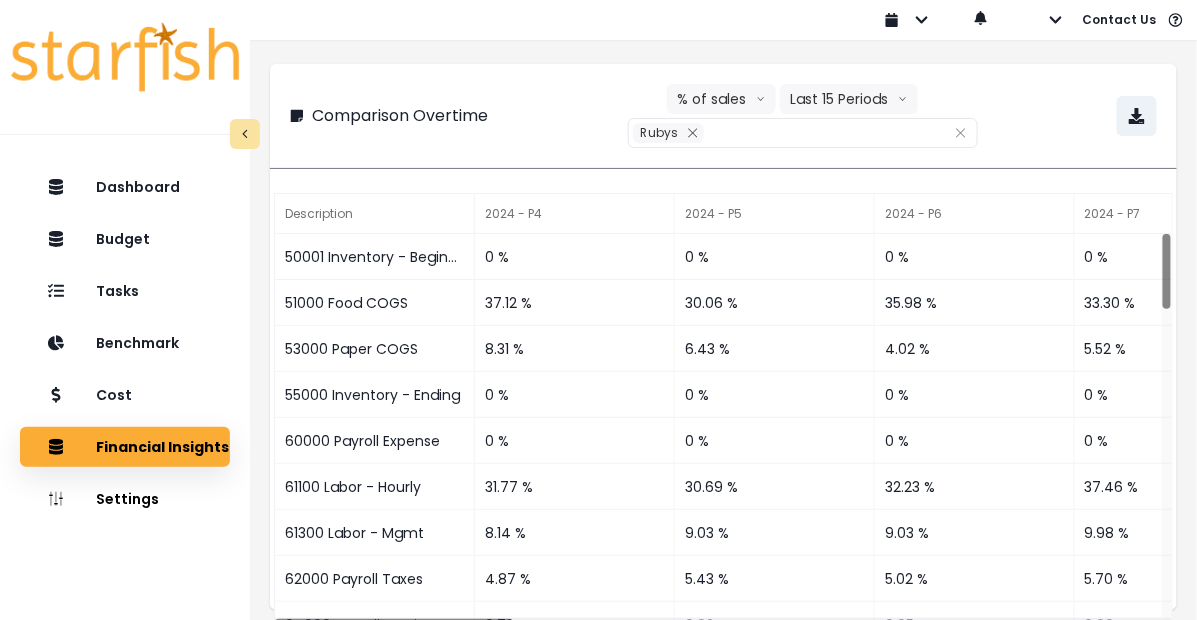 click on "Comparison Overtime % of sales Overview % of cost % of sales Last 15 Periods Last 4 Years Last 6 Quarters Last 15 Periods Last 15 Months Last 10 Weeks Last 10 Days ***** Rubys" at bounding box center (723, 116) 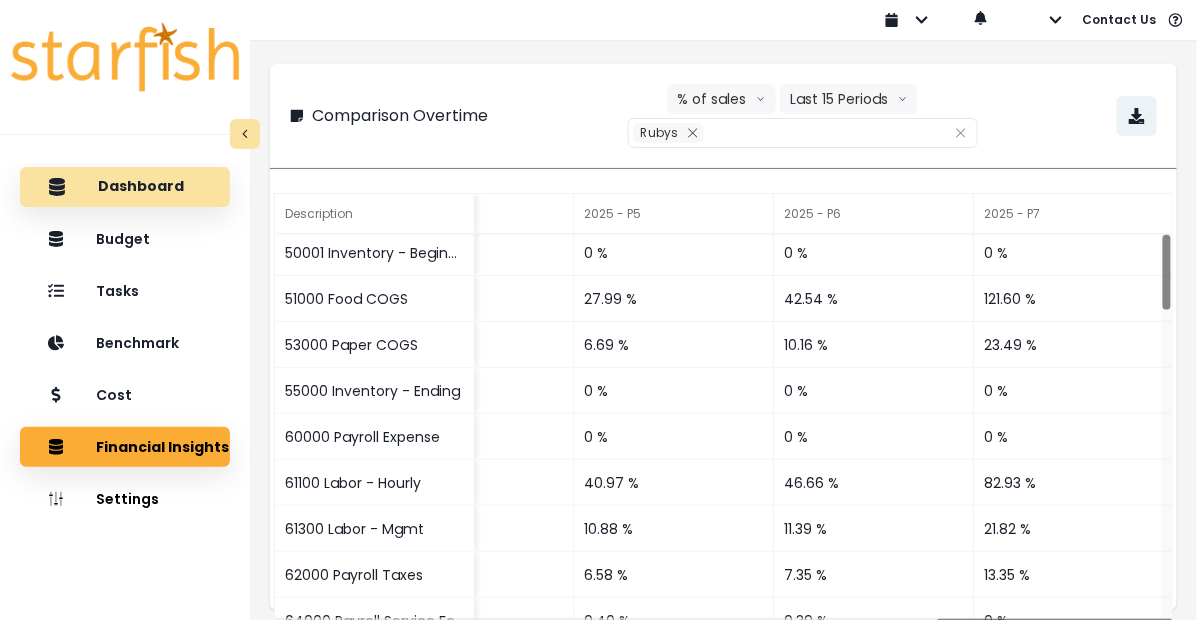 click on "Dashboard" at bounding box center (141, 187) 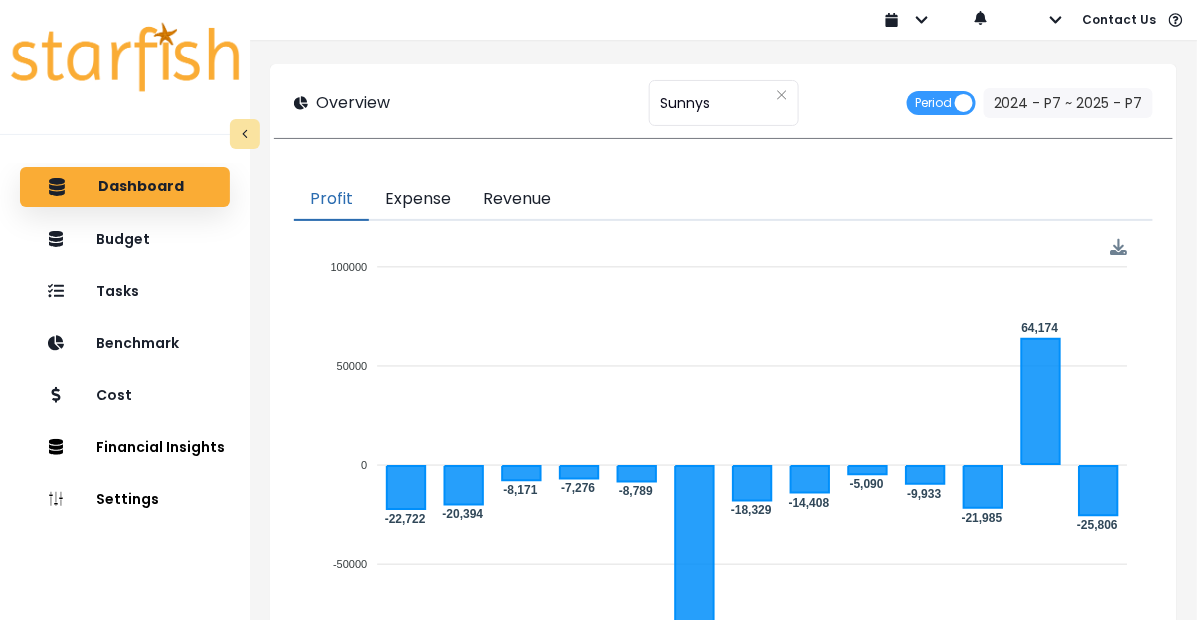 click on "Revenue" at bounding box center [517, 200] 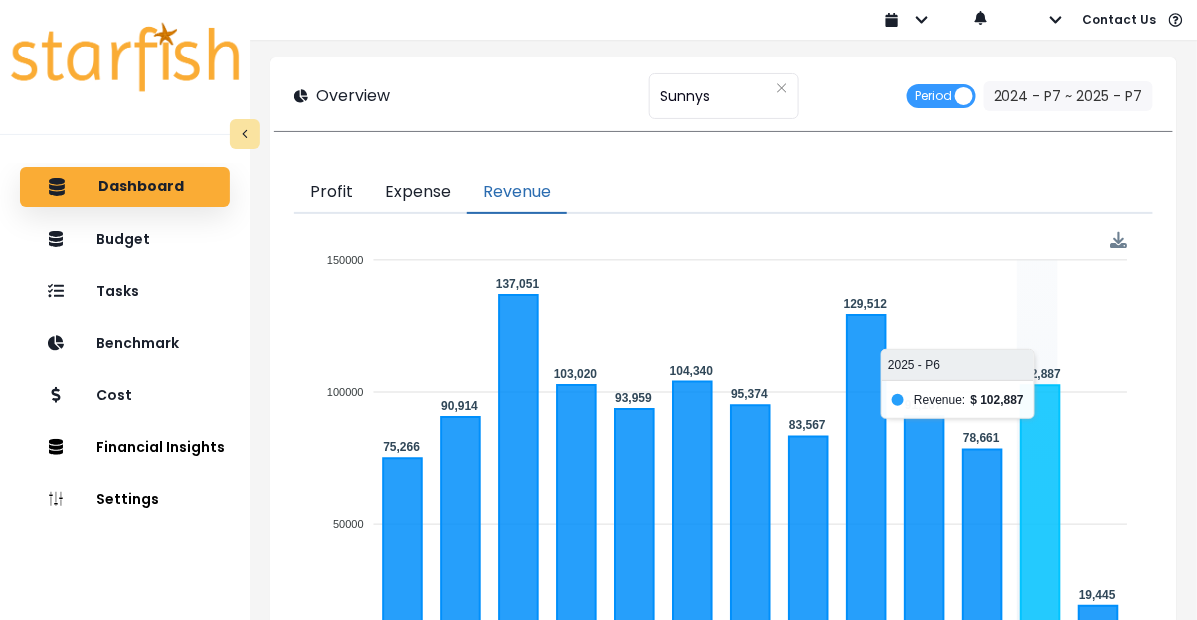 scroll, scrollTop: 6, scrollLeft: 0, axis: vertical 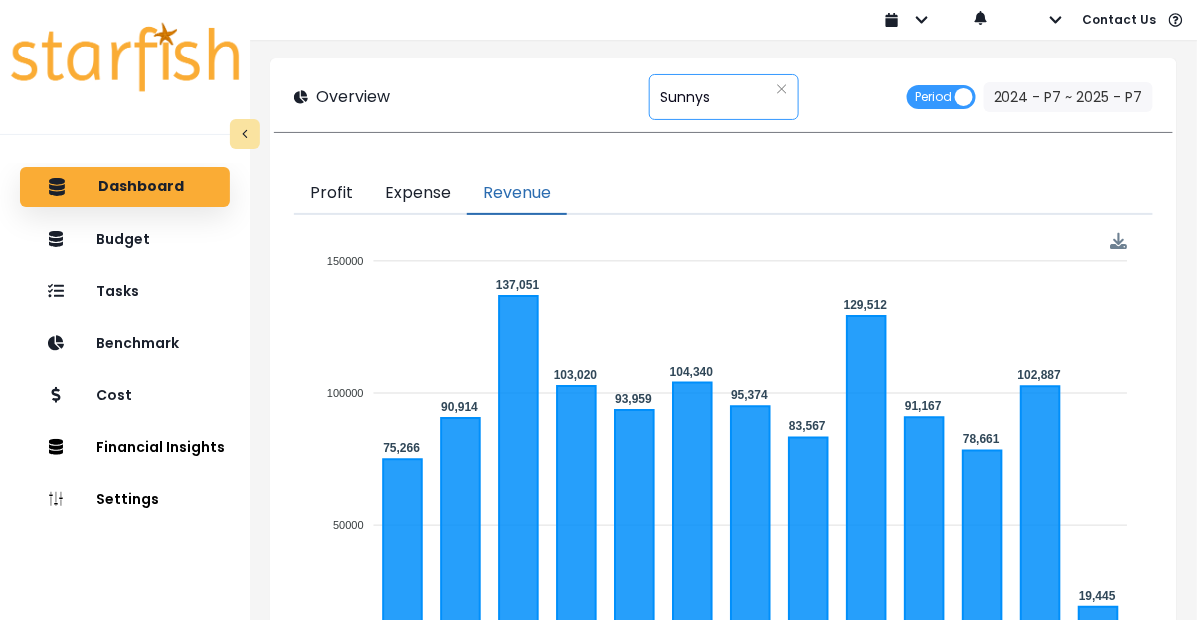 click on "Sunnys" at bounding box center [685, 97] 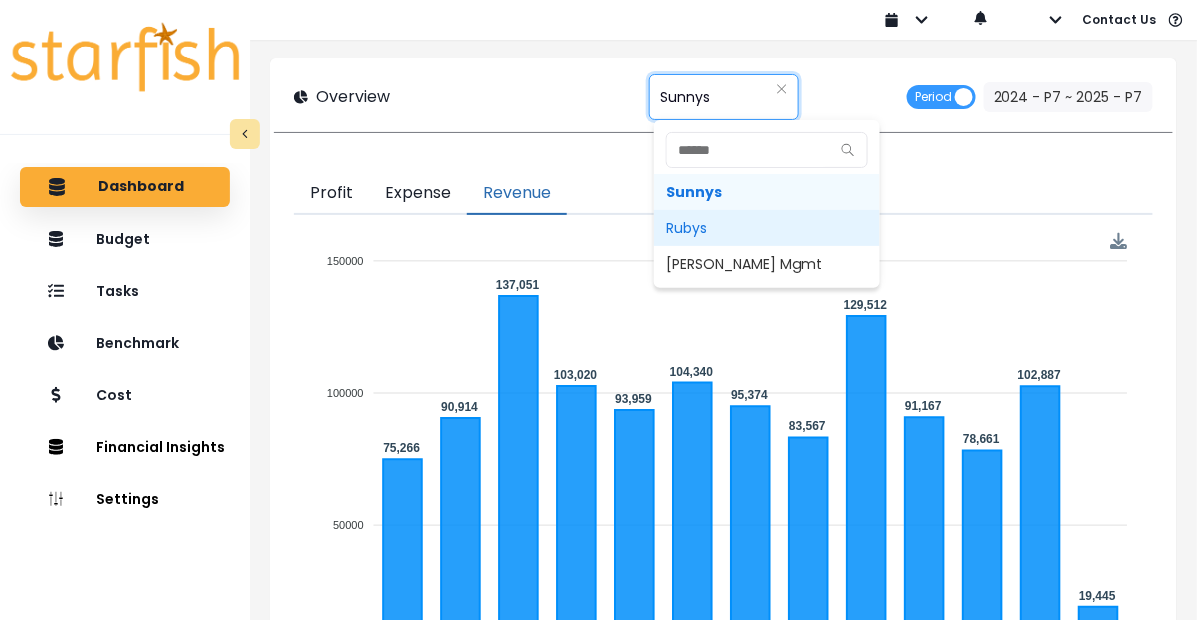 click on "Rubys" at bounding box center [767, 228] 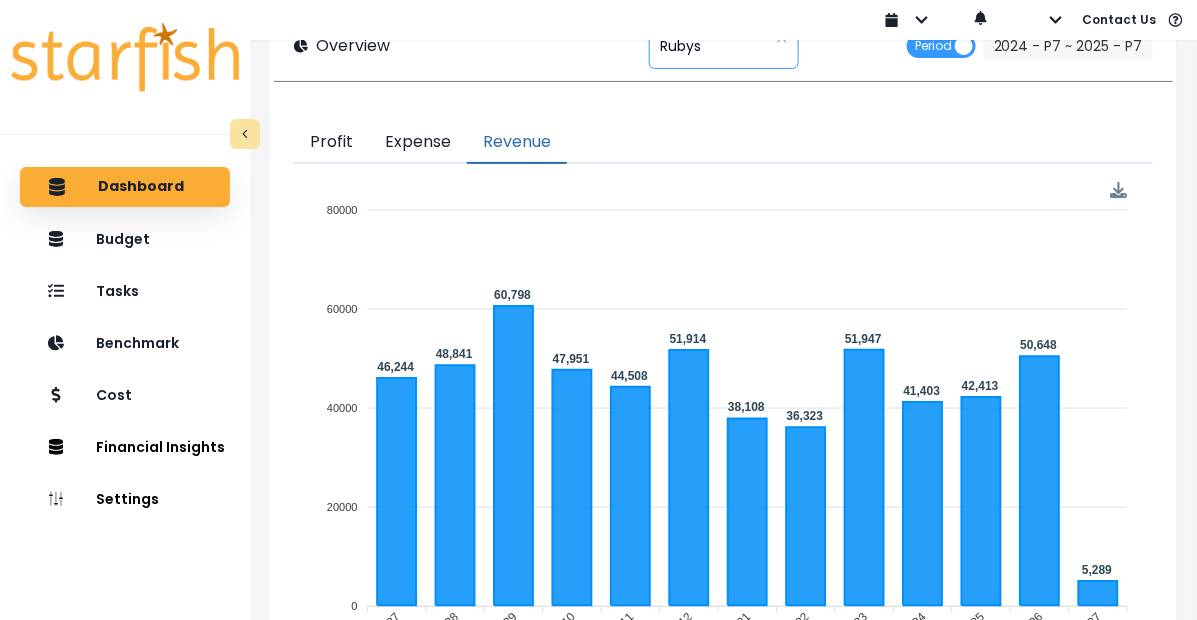 scroll, scrollTop: 66, scrollLeft: 0, axis: vertical 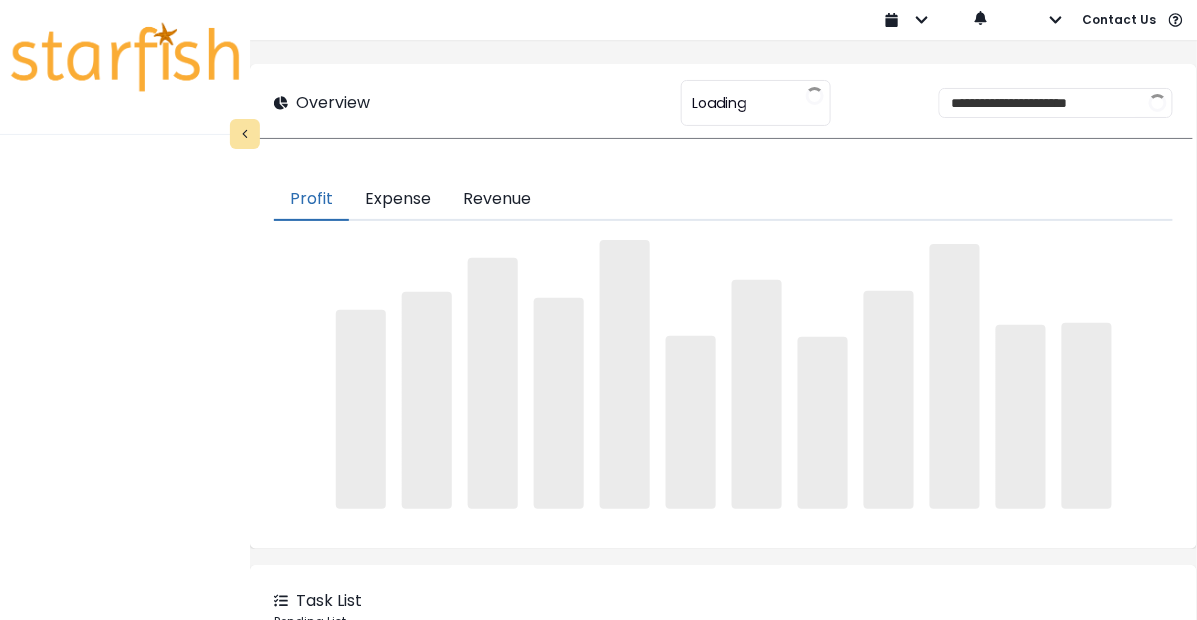 type on "******" 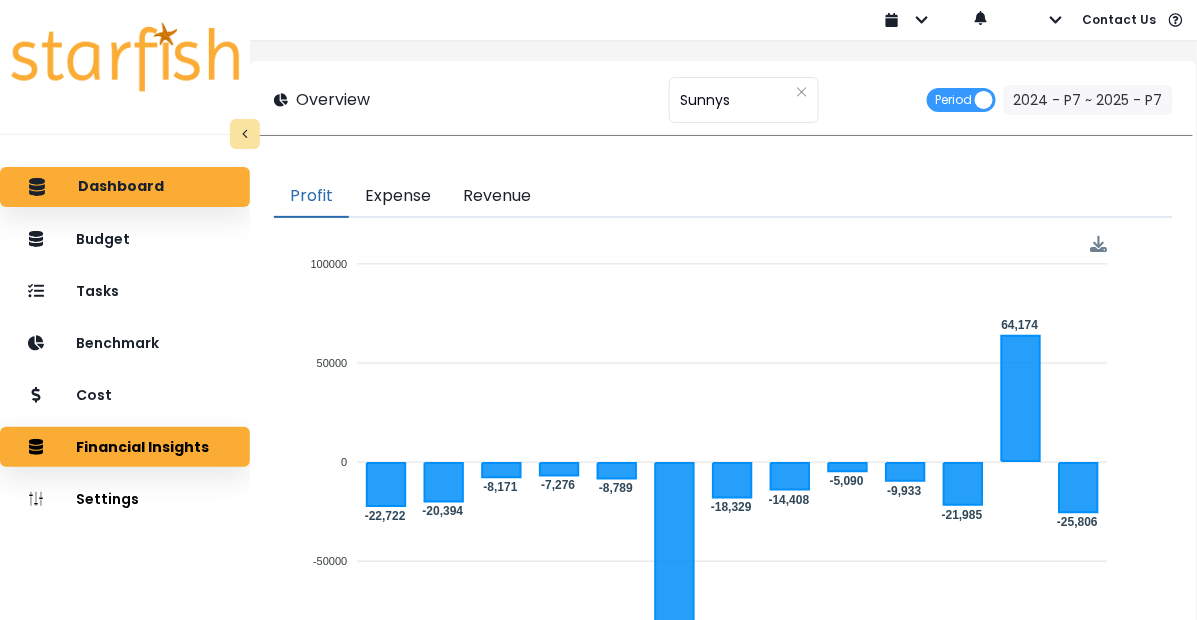 scroll, scrollTop: 0, scrollLeft: 0, axis: both 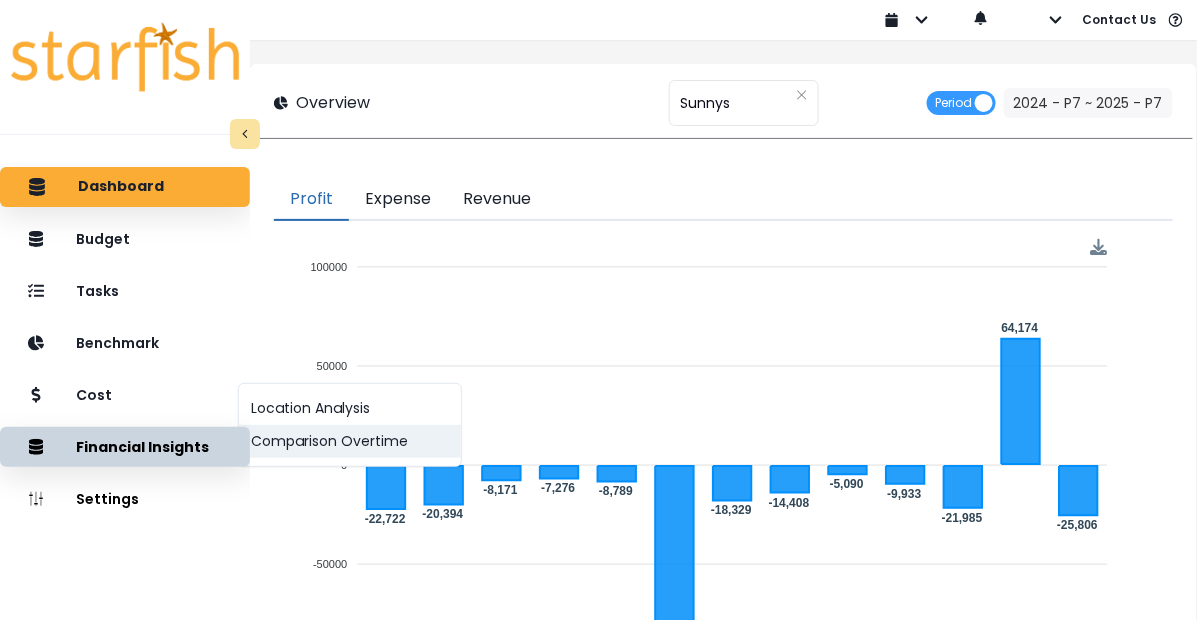 click on "Comparison Overtime" at bounding box center [350, 441] 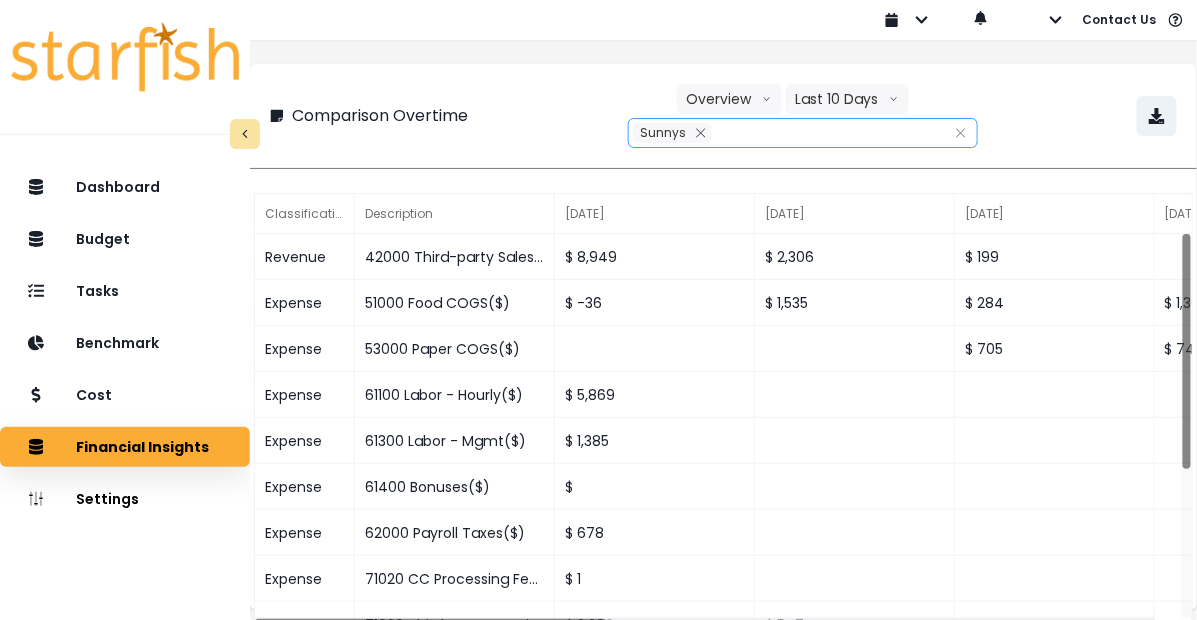 click on "Sunnys" at bounding box center [781, 133] 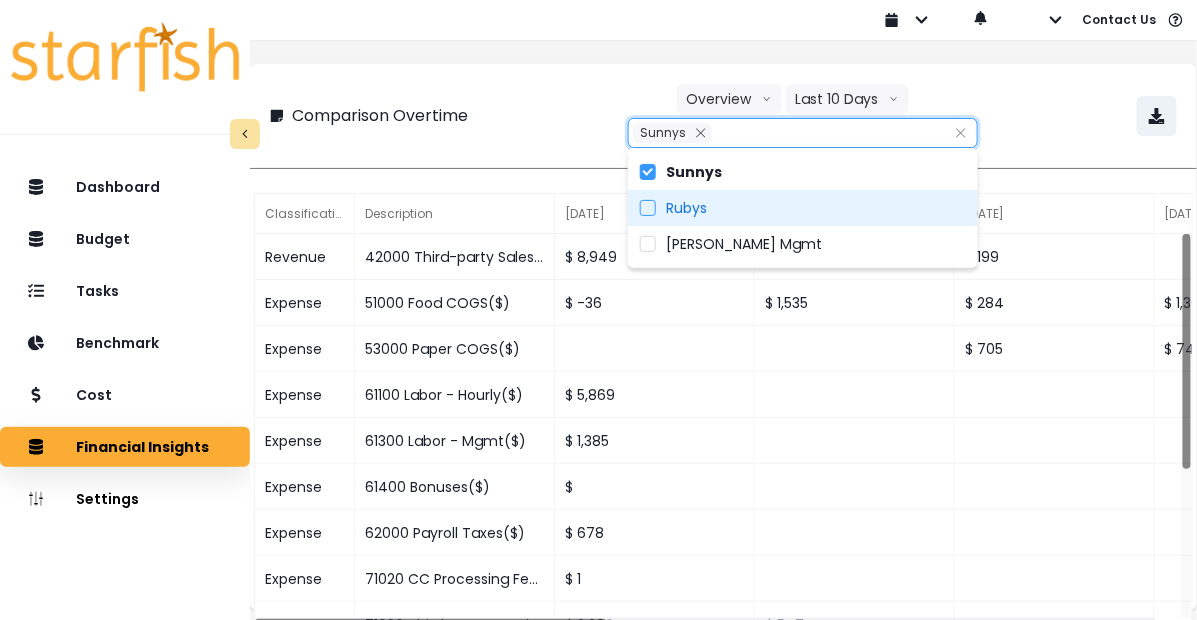 click on "Rubys" at bounding box center [803, 208] 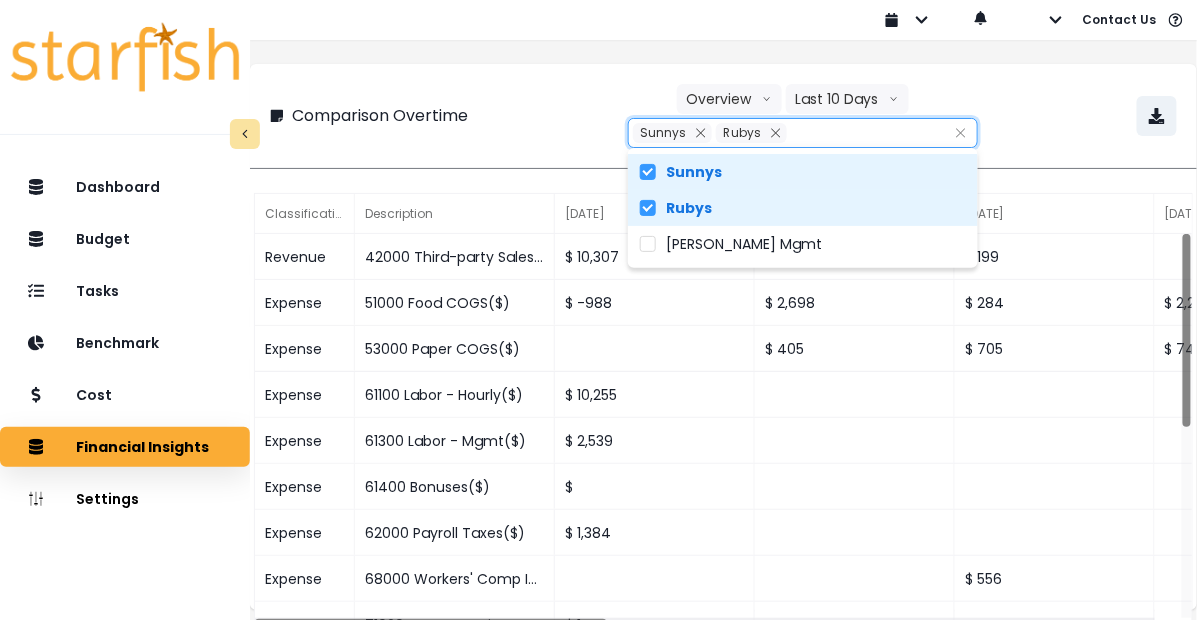 click on "Sunnys" at bounding box center (694, 172) 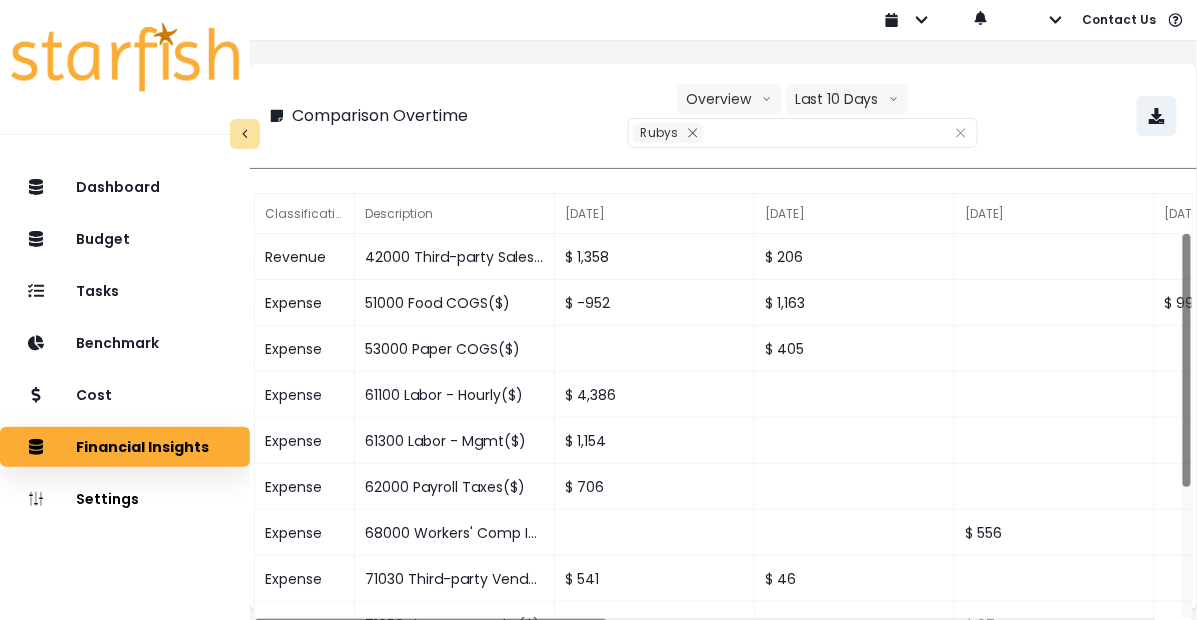 click on "Comparison Overtime Overview Overview % of cost % of sales Last 10 Days Last 4 Years Last 6 Quarters Last 15 Periods Last 15 Months Last 10 Weeks Last 10 Days ***** Rubys" at bounding box center [723, 116] 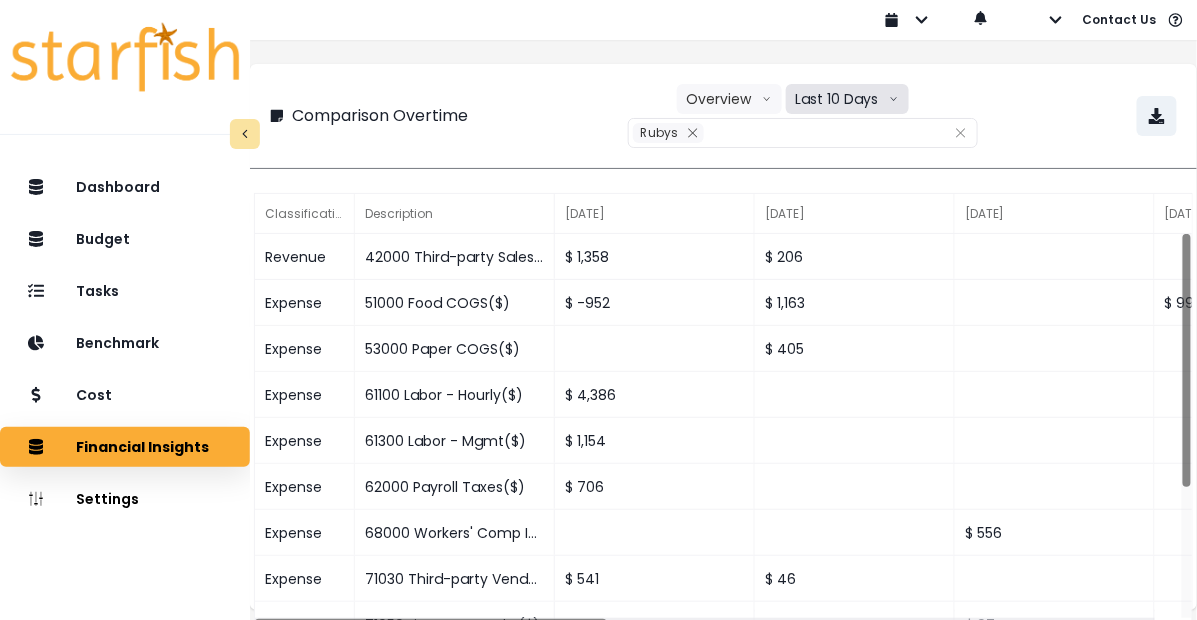 click on "Last 10 Days" at bounding box center [847, 99] 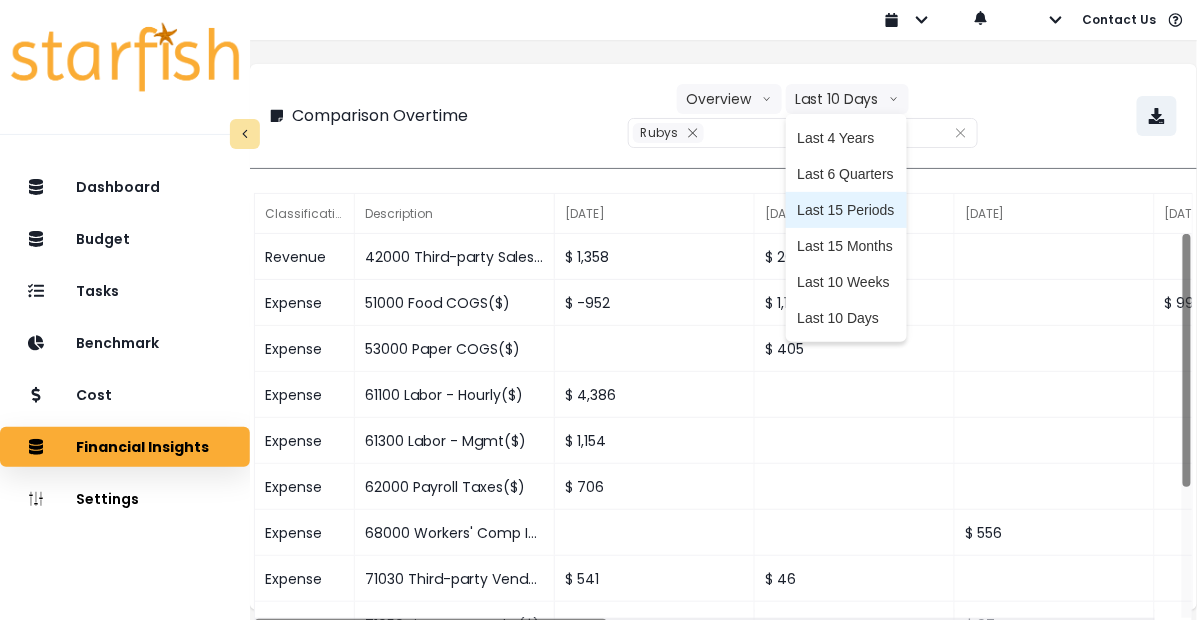 click on "Last 15 Periods" at bounding box center [846, 210] 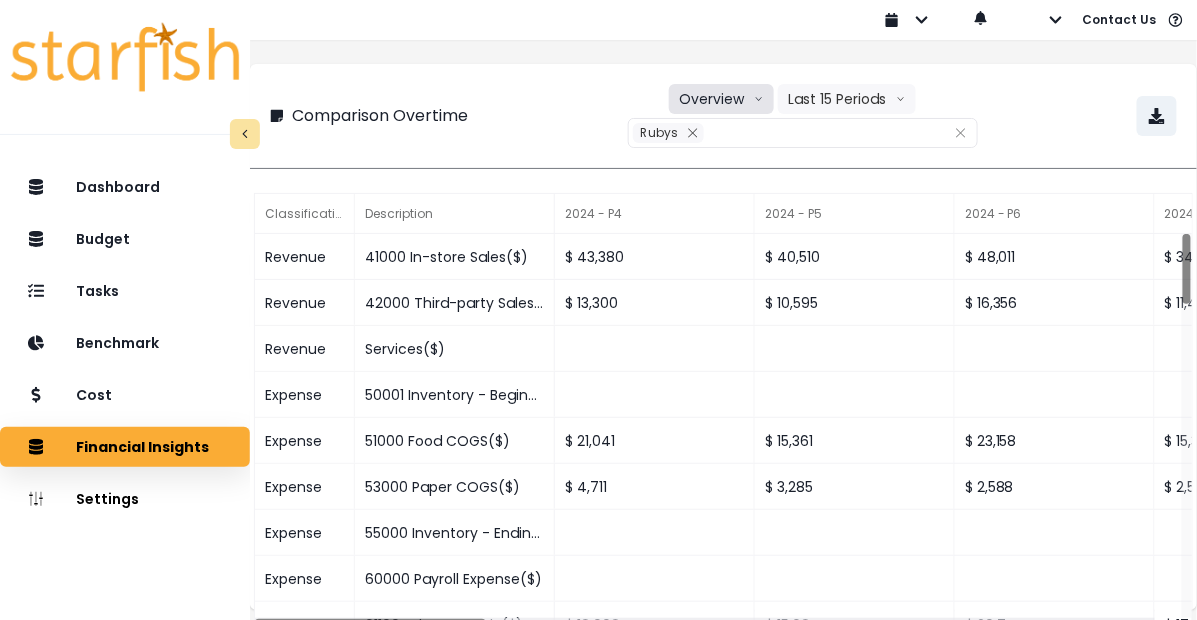 click on "Overview" at bounding box center [721, 99] 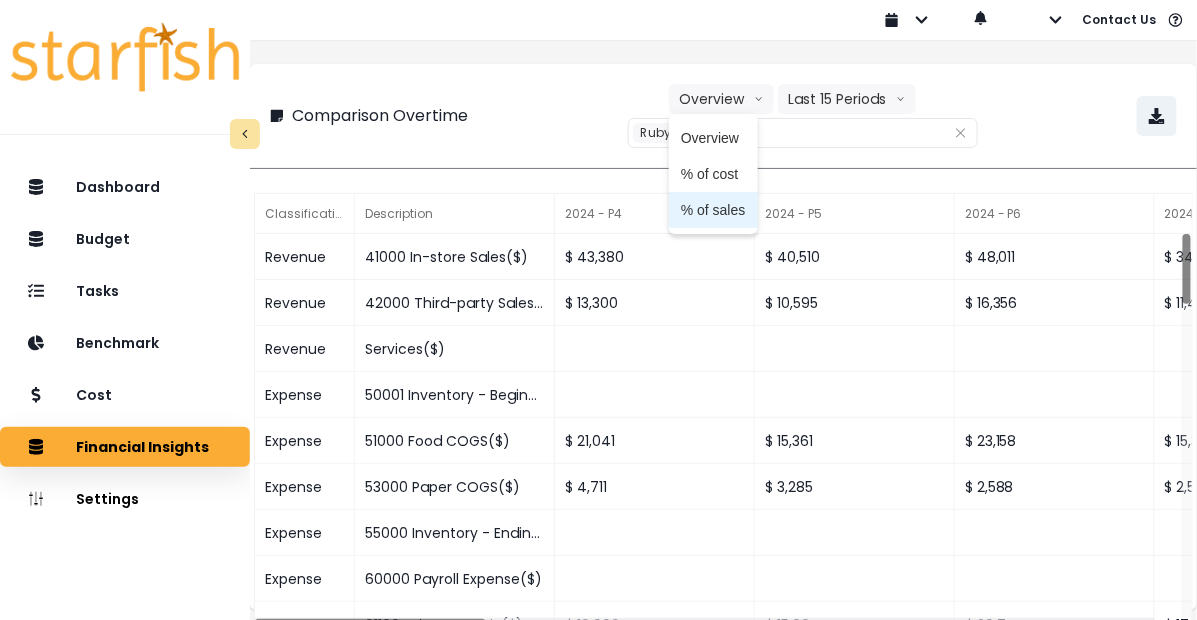click on "% of sales" at bounding box center [713, 210] 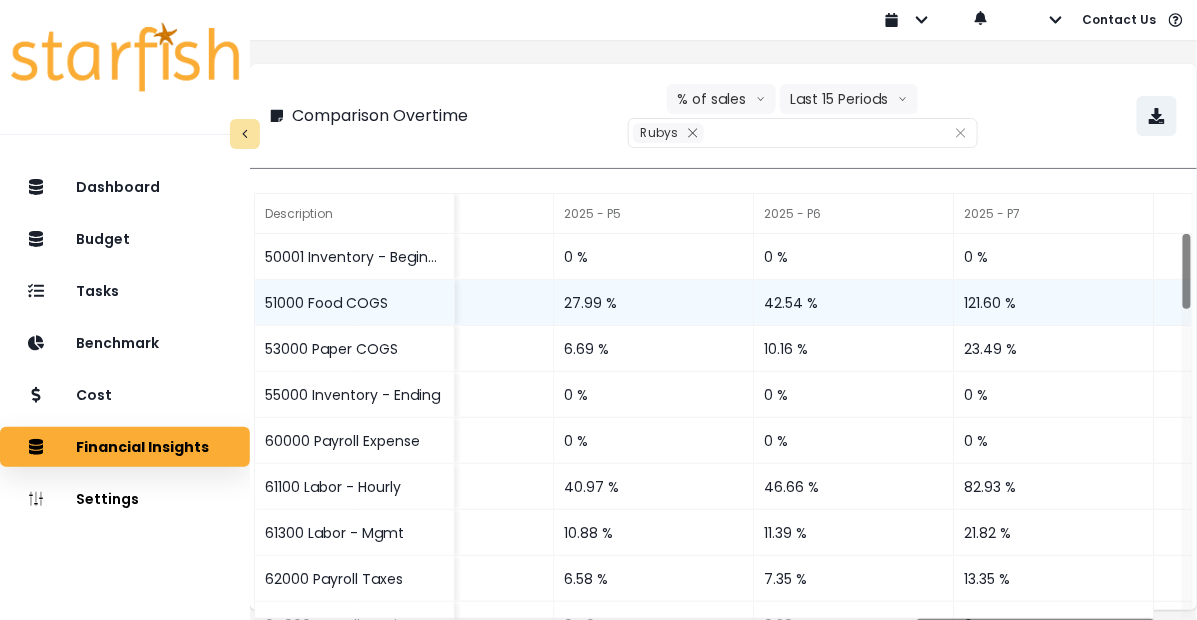 click on "42.54 %" at bounding box center (855, 303) 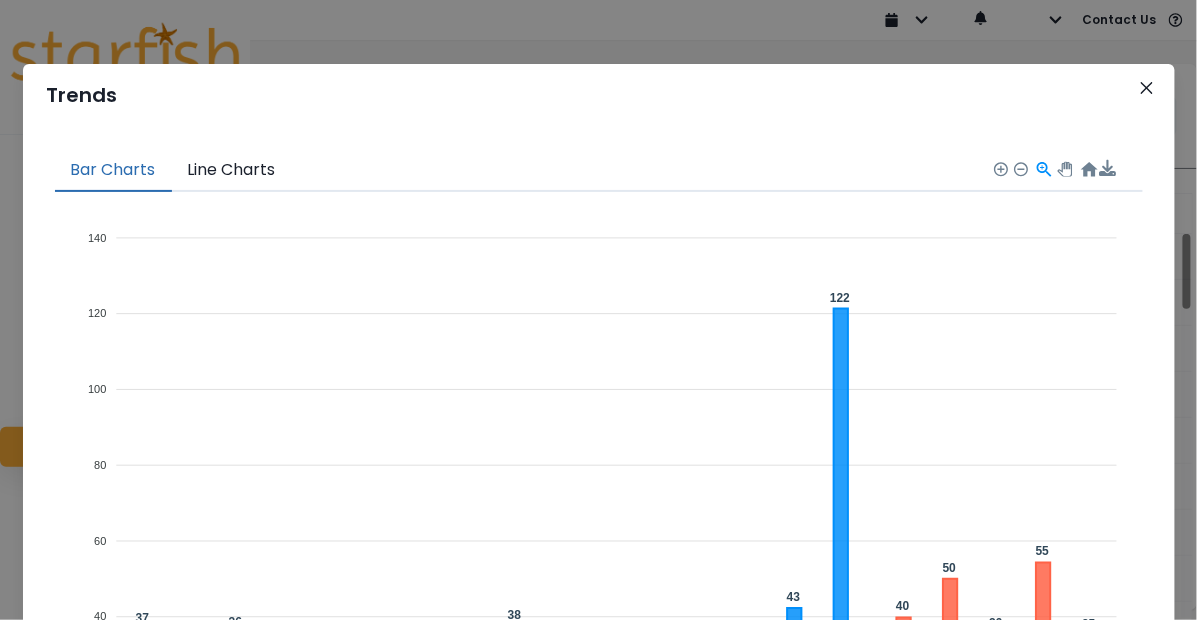 click on "Trends Bar Charts Line Charts Actual Forecast 140 140 120 120 100 100 80 80 60 60 40 40 20 20 0 0 37 30 36 33 32 34 27 25 38 33 32 29 34 28 43 122 40 50 36 55 35 2024 - P4 2024 - P4 2024 - P5 2024 - P5 2024 - P6 2024 - P6 2024 - P7 2024 - P7 2024 - P8 2024 - P8 2024 - P9 2024 - P9 2024 - P10 2024 - P10 2024 - P11 2024 - P11 2024 - P12 2024 - P12 2025 - P1 2025 - P1 2025 - P2 2025 - P2 2025 - P3 2025 - P3 2025 - P4 2025 - P4 2025 - P5 2025 - P5 2025 - P6 2025 - P6 2025 - P7 2025 - P7 2025 - P8 2025 - P8 2025 - P9 2025 - P9 2025 - P10 2025 - P10 2025 - P11 2025 - P11 2025 - P12 2025 - P12
Download SVG Download PNG Download CSV" at bounding box center (598, 310) 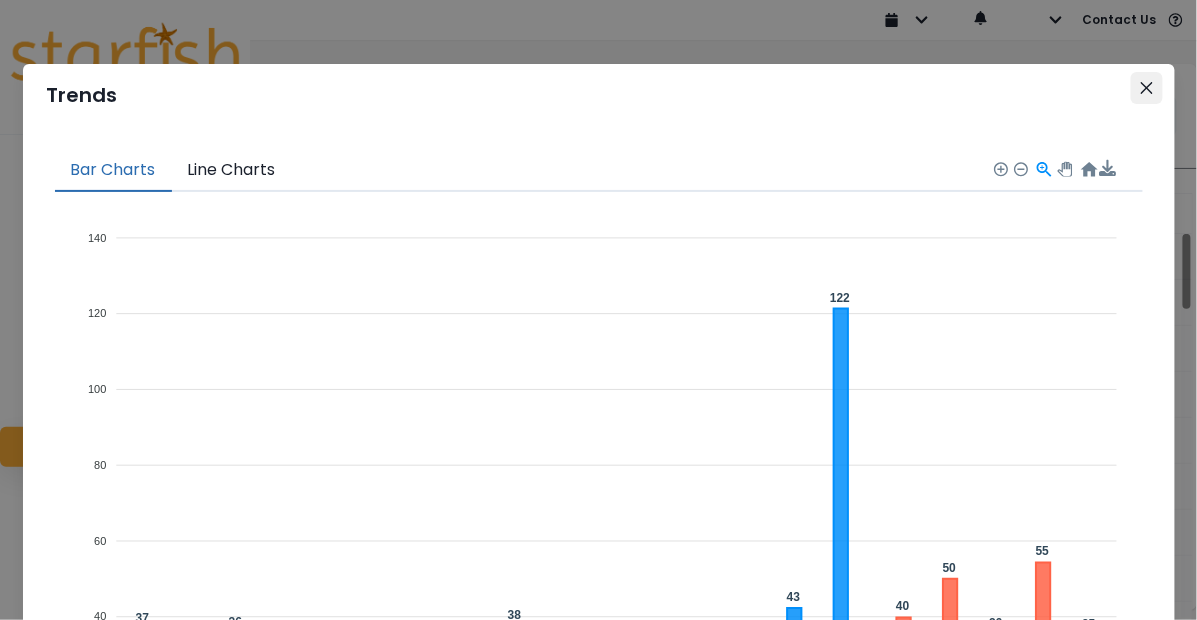 click 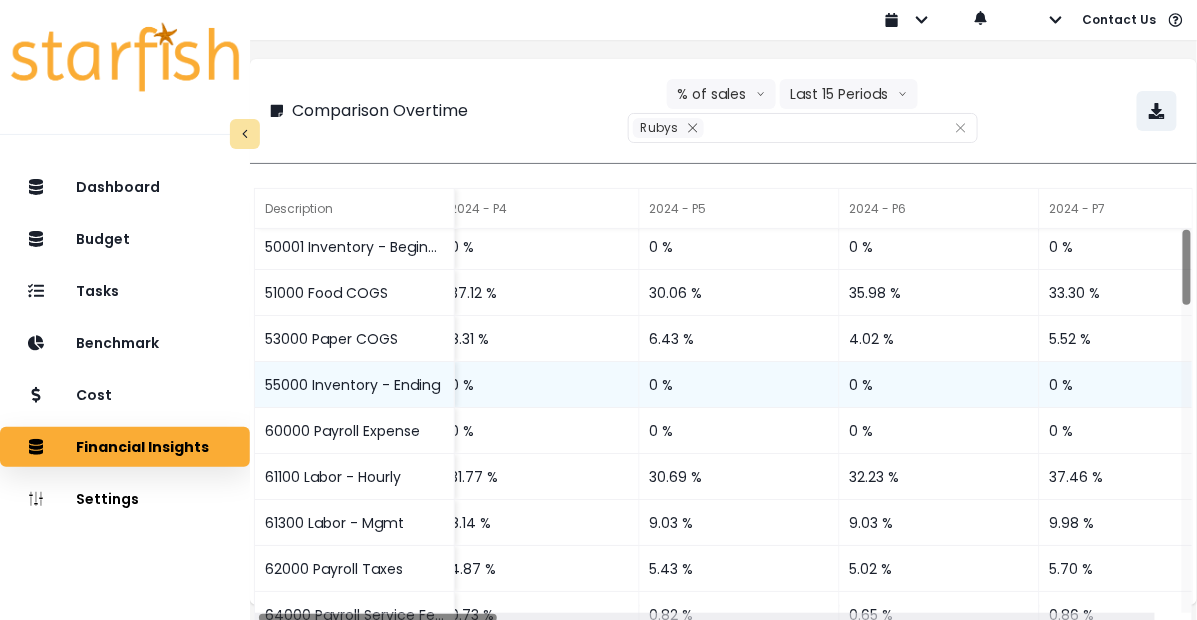 scroll, scrollTop: 0, scrollLeft: 0, axis: both 